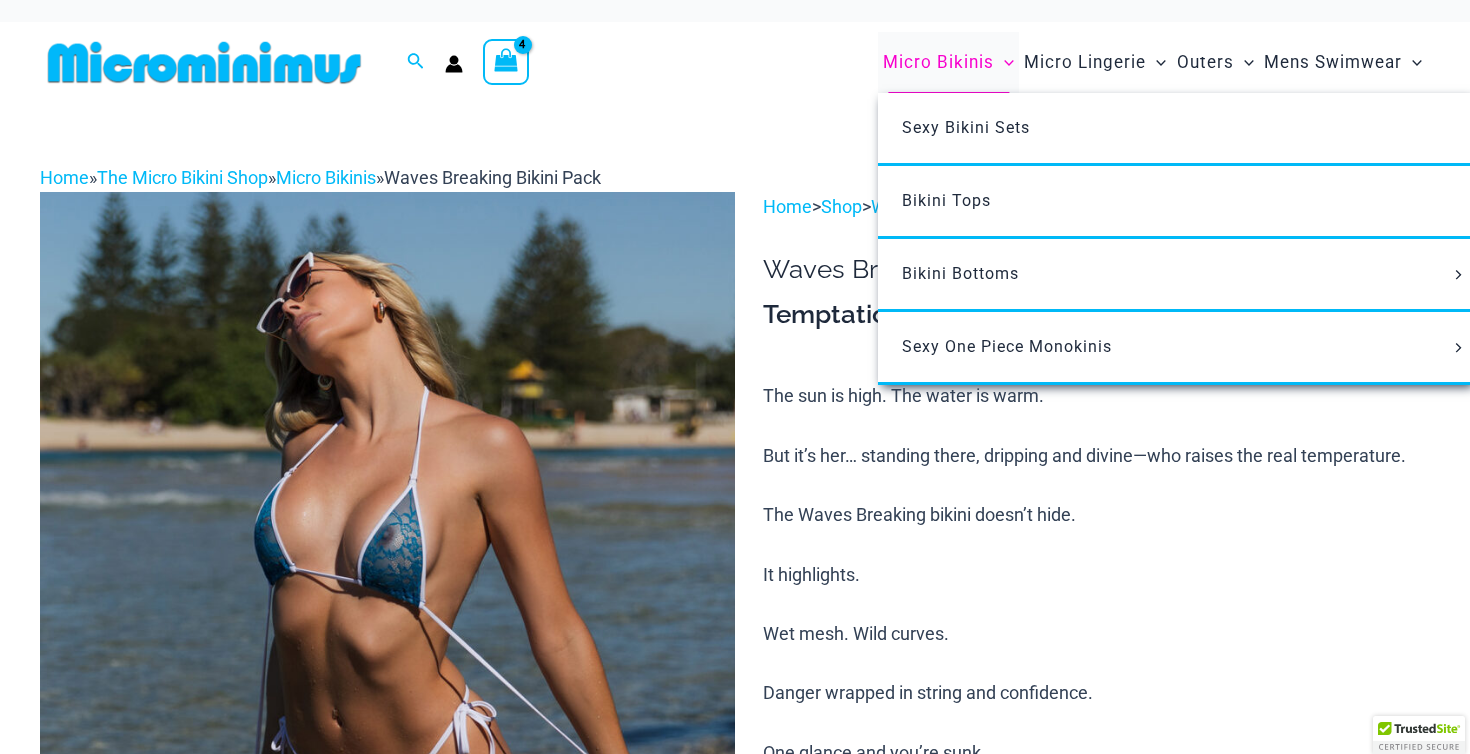 scroll, scrollTop: 0, scrollLeft: 0, axis: both 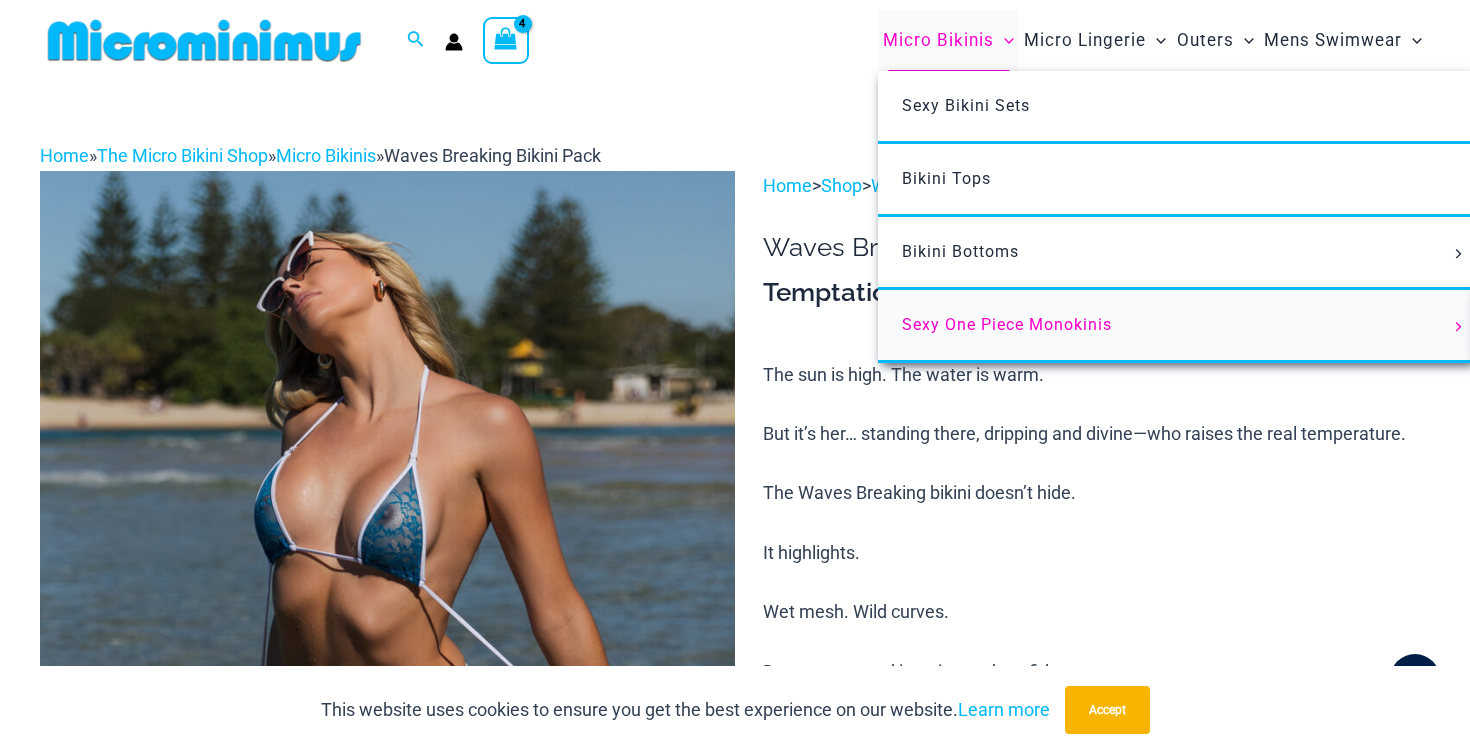 click on "Sexy One Piece Monokinis" at bounding box center [1007, 324] 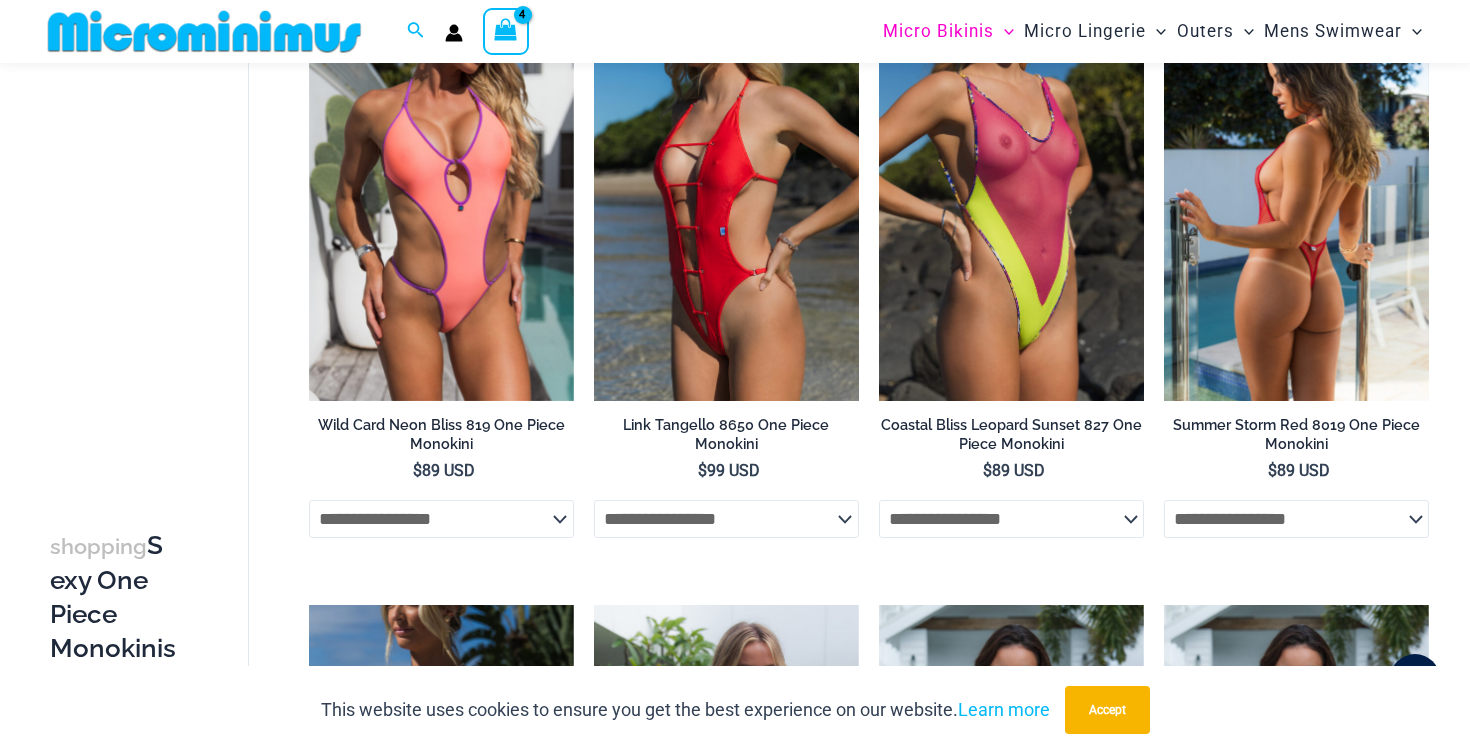 scroll, scrollTop: 189, scrollLeft: 0, axis: vertical 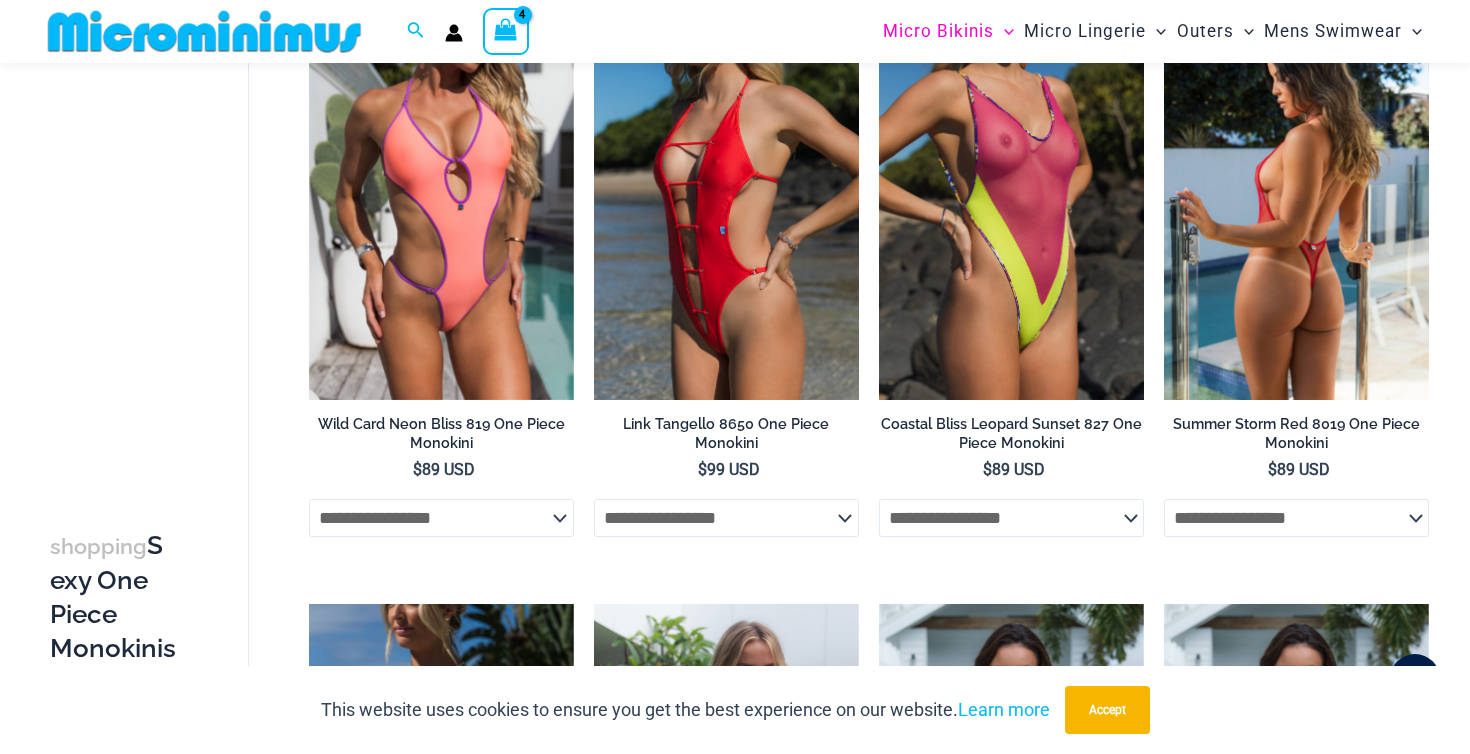 click at bounding box center [1296, 202] 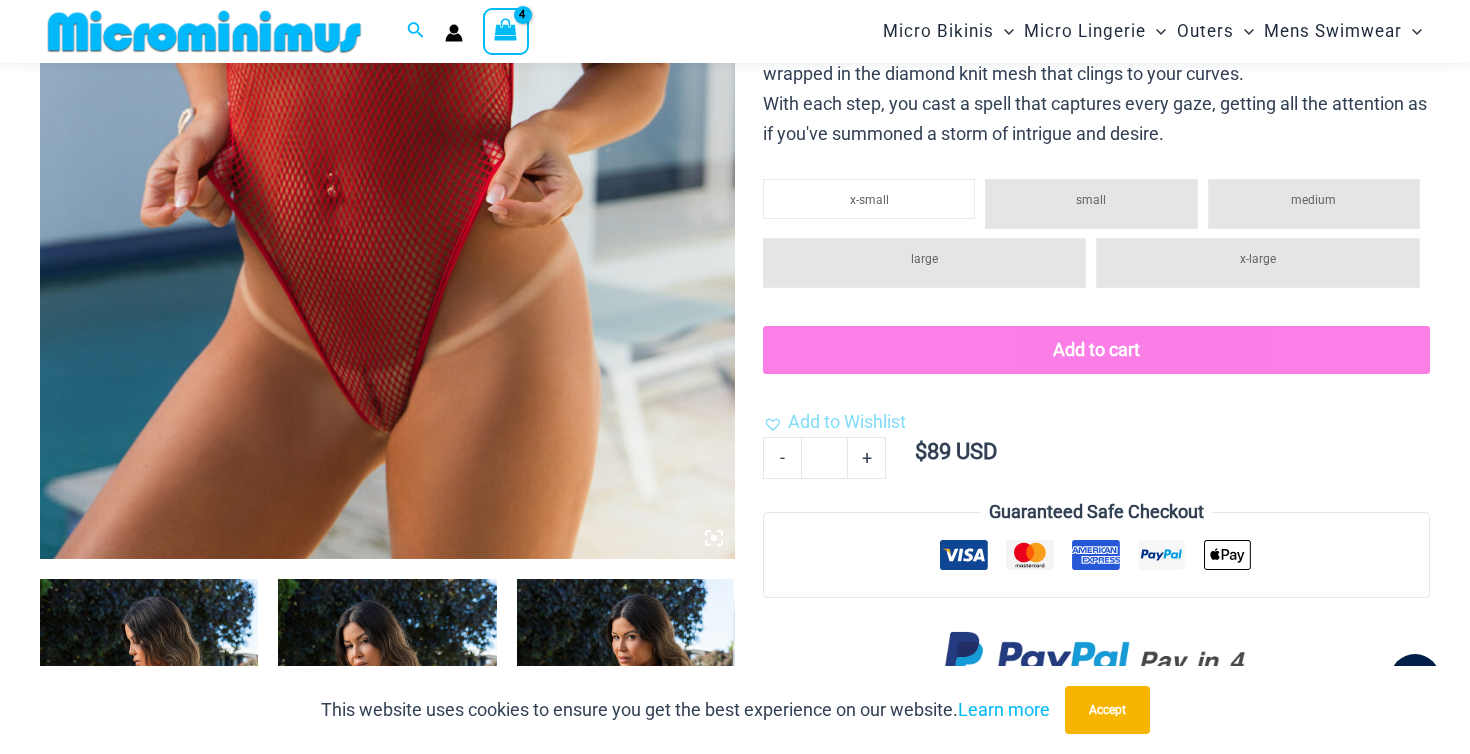 scroll, scrollTop: 628, scrollLeft: 0, axis: vertical 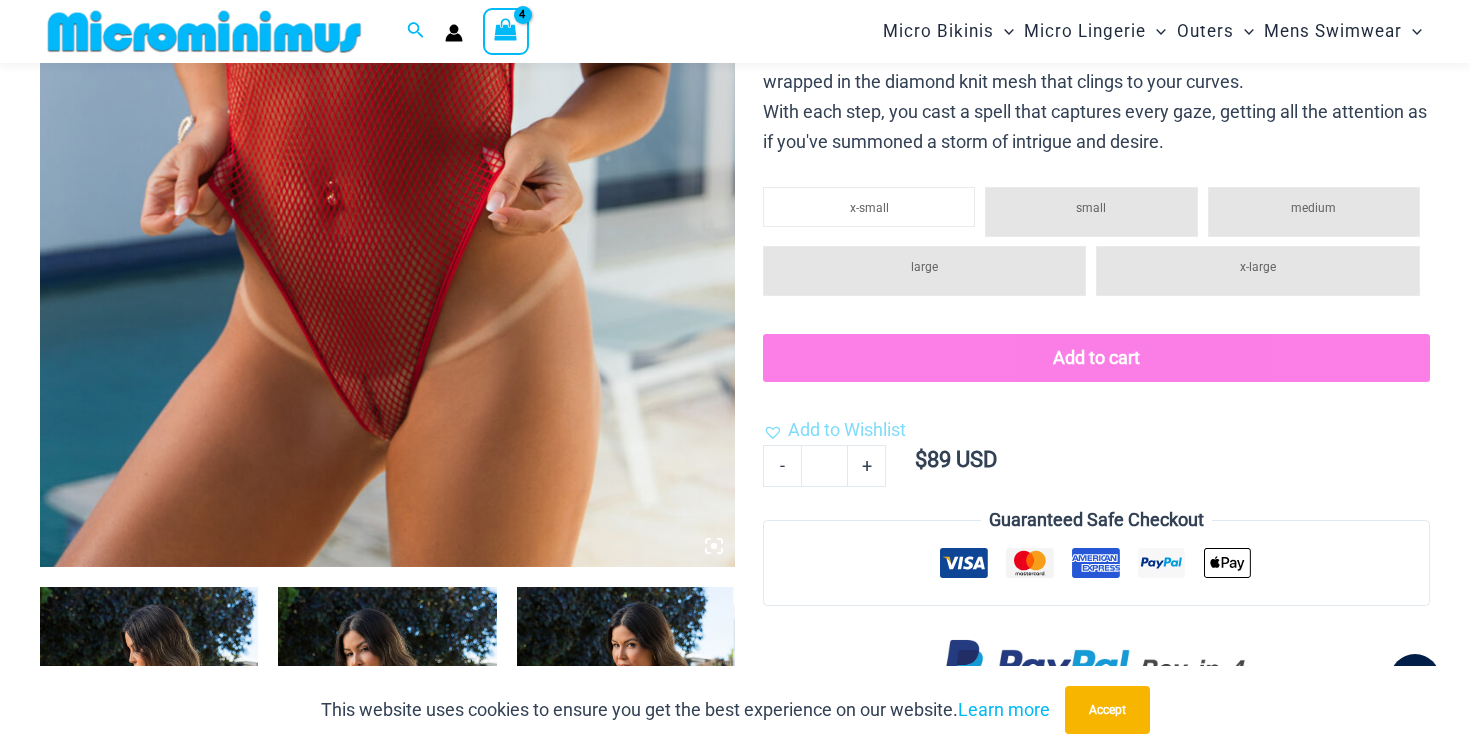 click on "large" 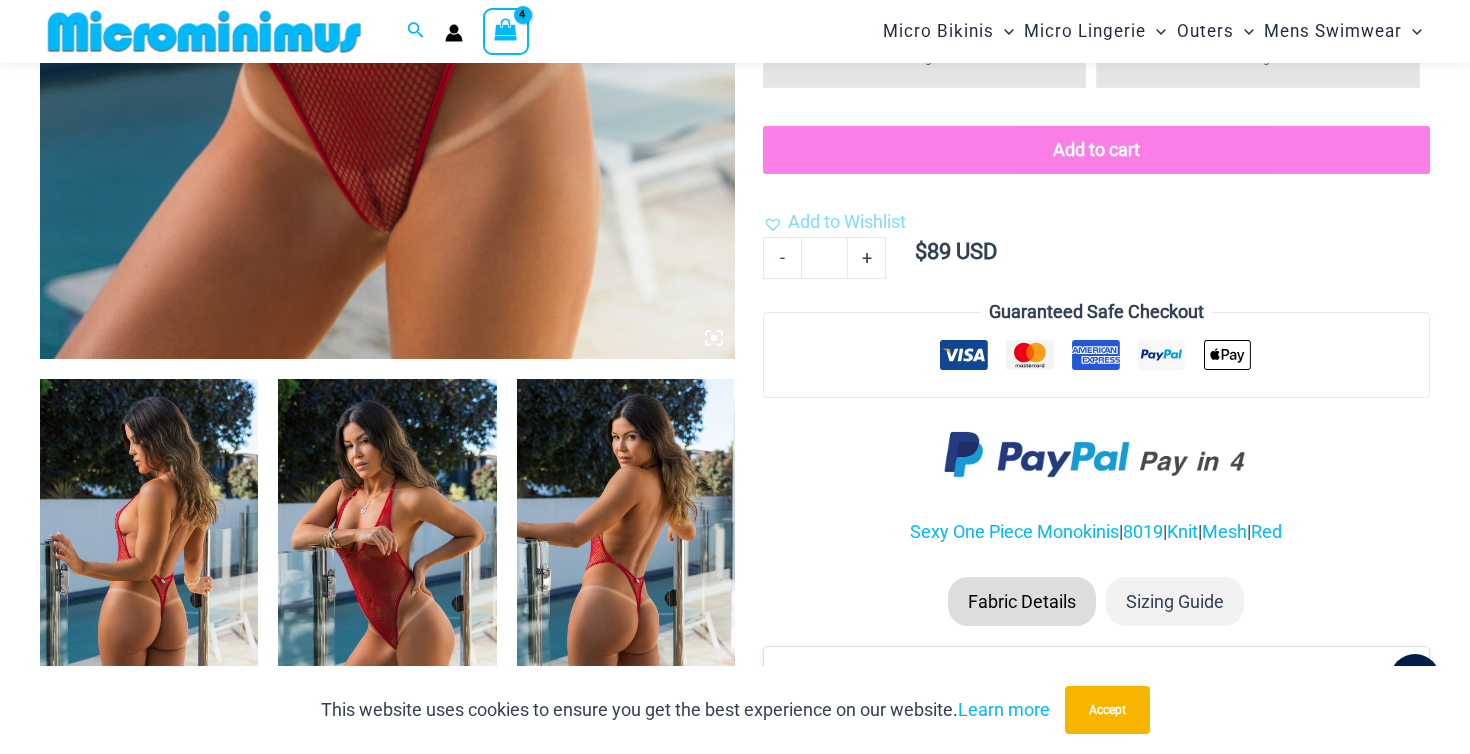 scroll, scrollTop: 839, scrollLeft: 0, axis: vertical 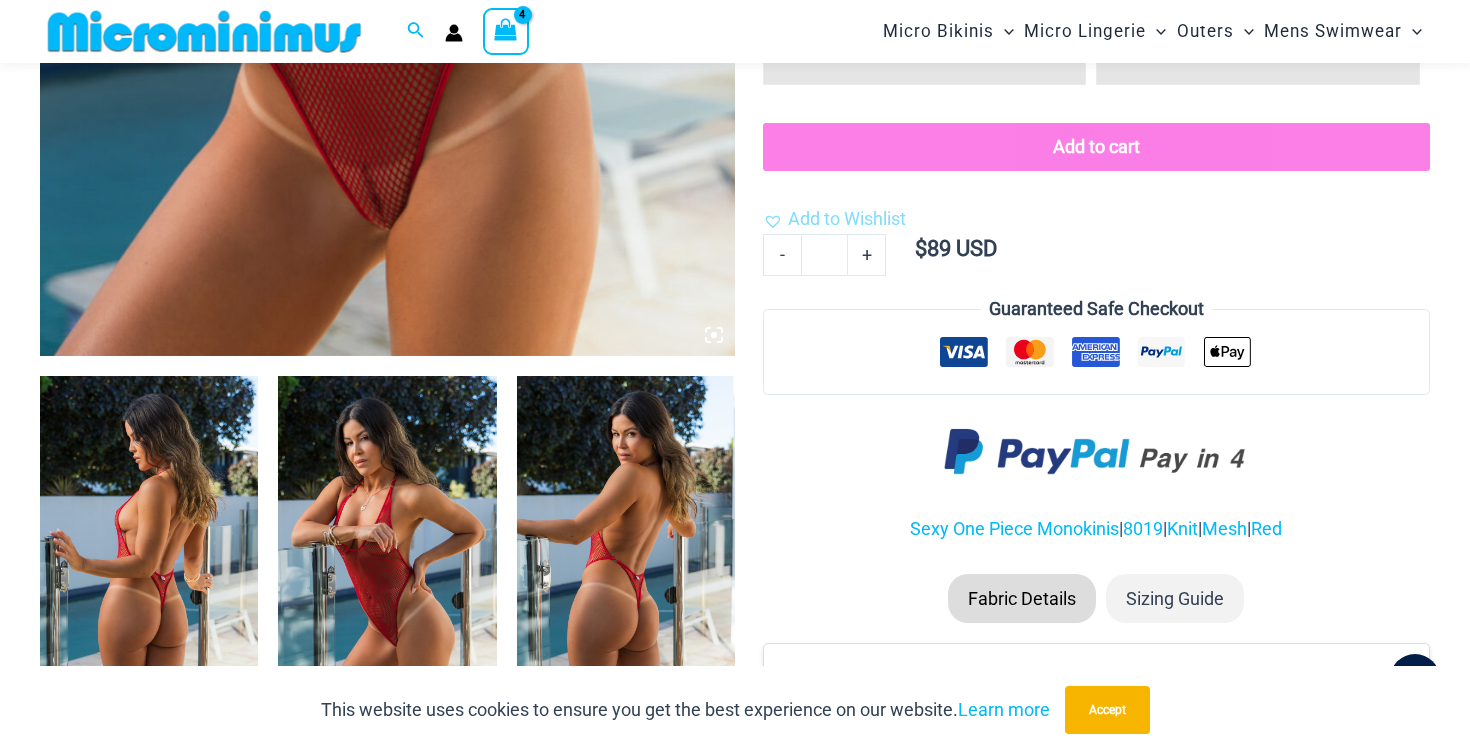 click at bounding box center [626, 539] 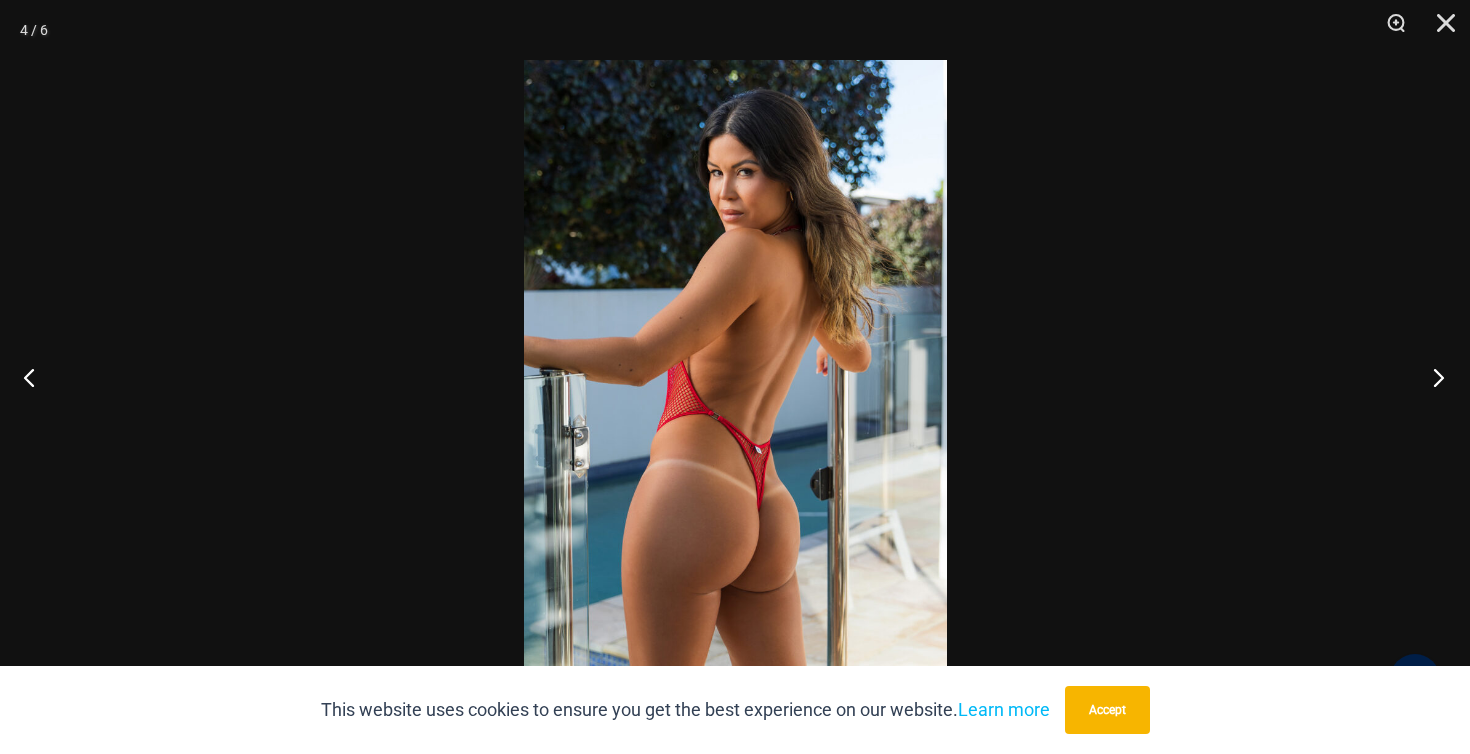 click at bounding box center (1432, 377) 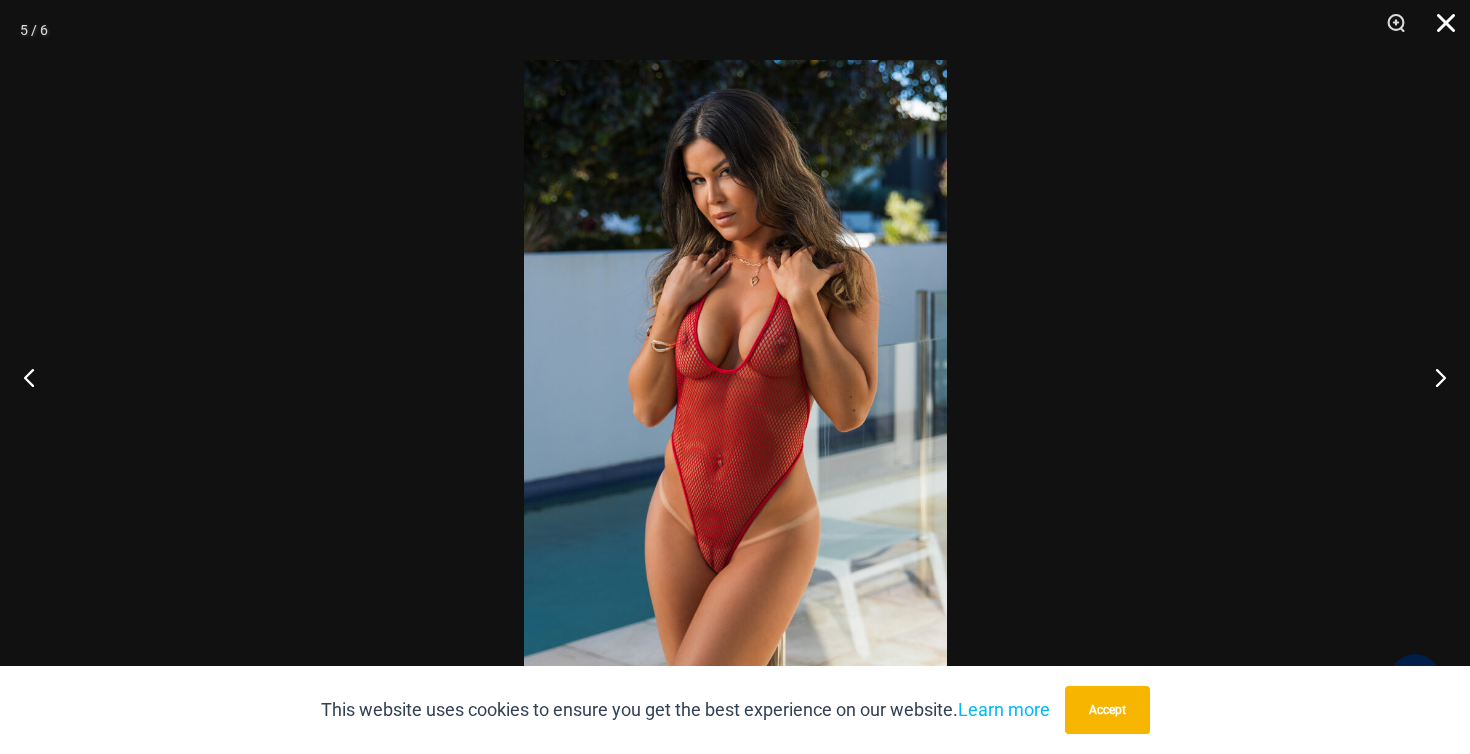 click at bounding box center (1439, 30) 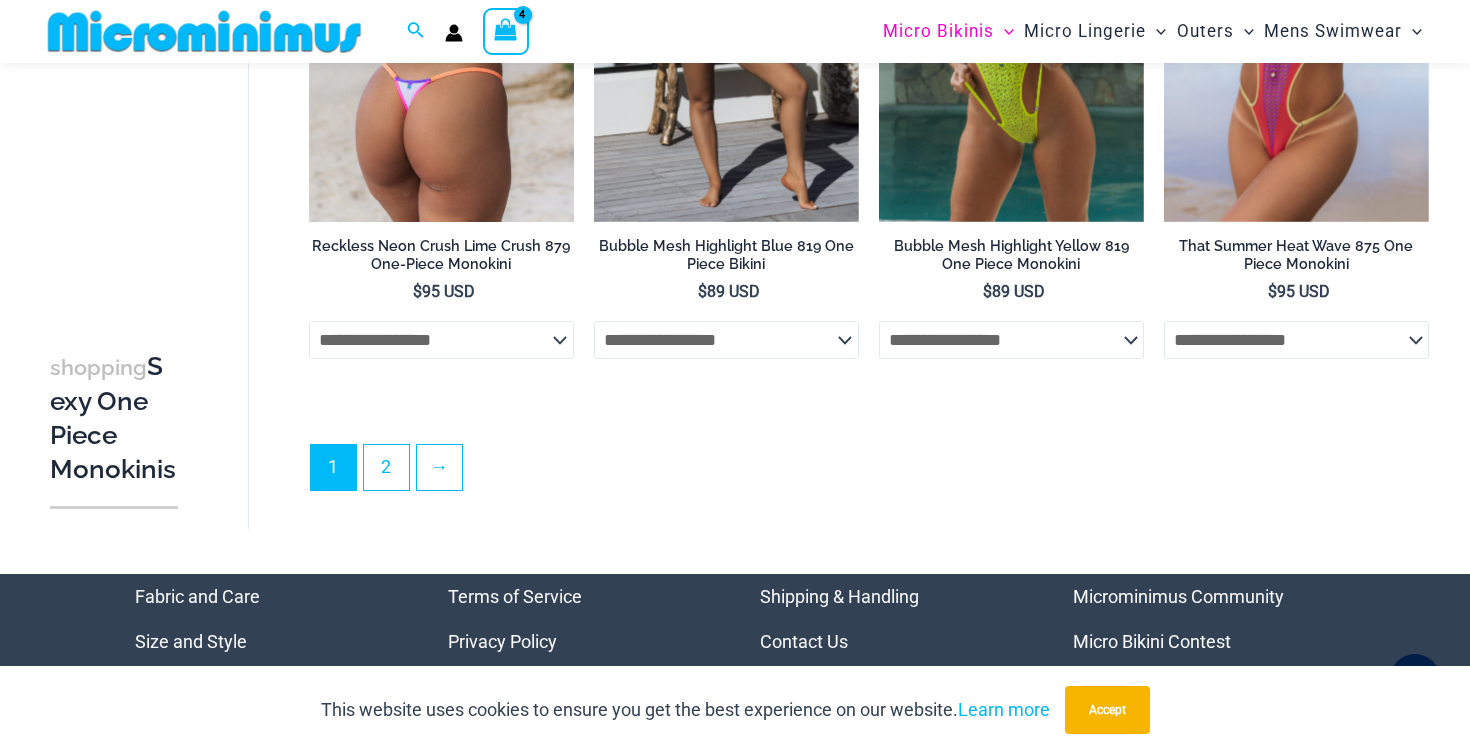 scroll, scrollTop: 4655, scrollLeft: 0, axis: vertical 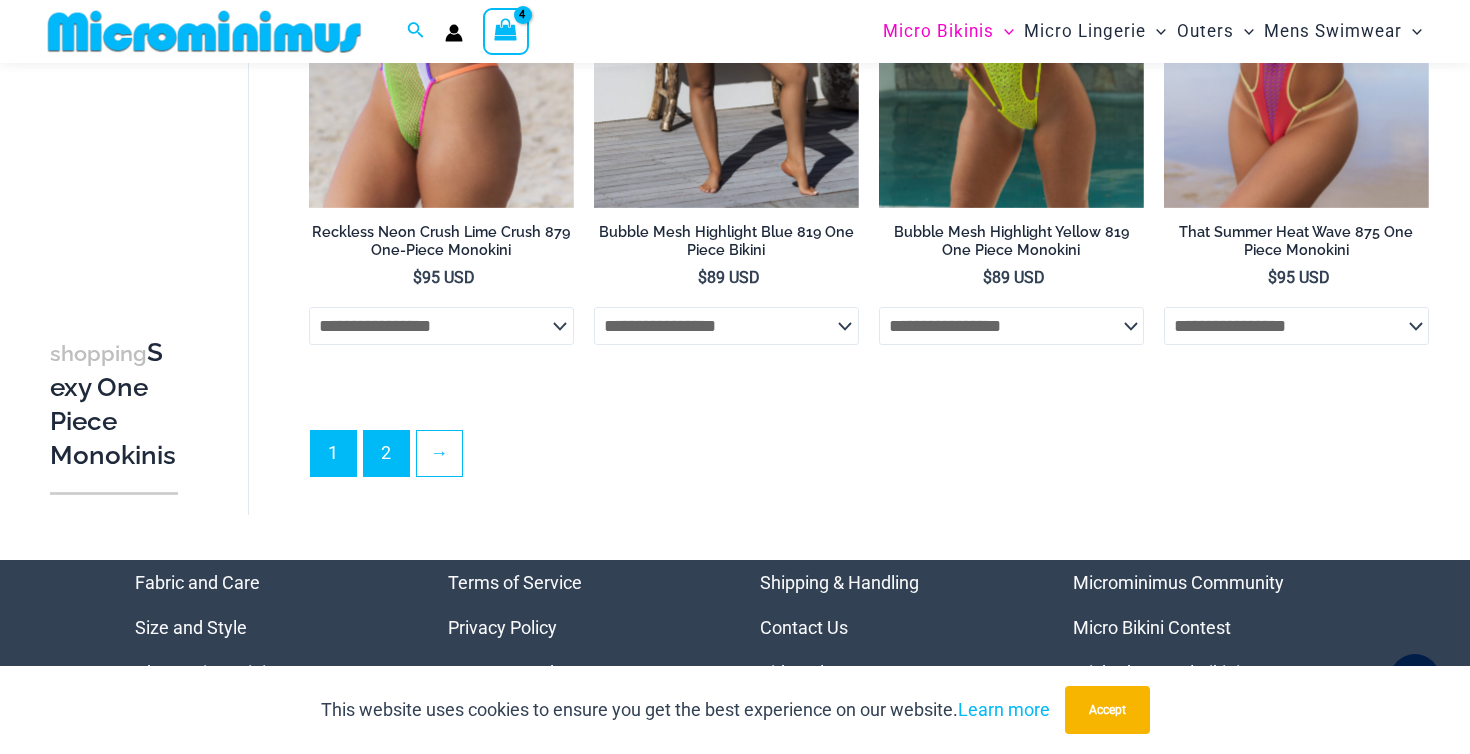 click on "2" at bounding box center (386, 453) 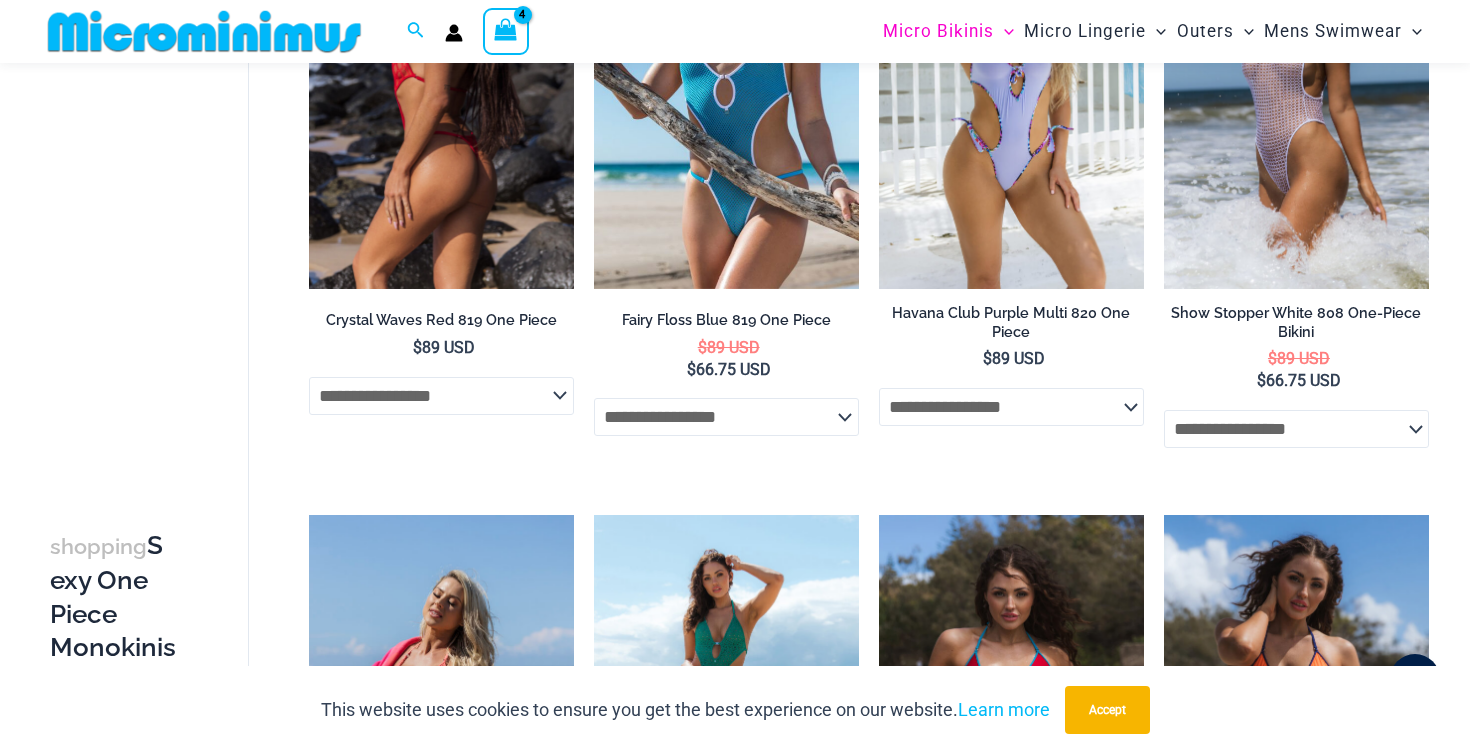 scroll, scrollTop: 235, scrollLeft: 0, axis: vertical 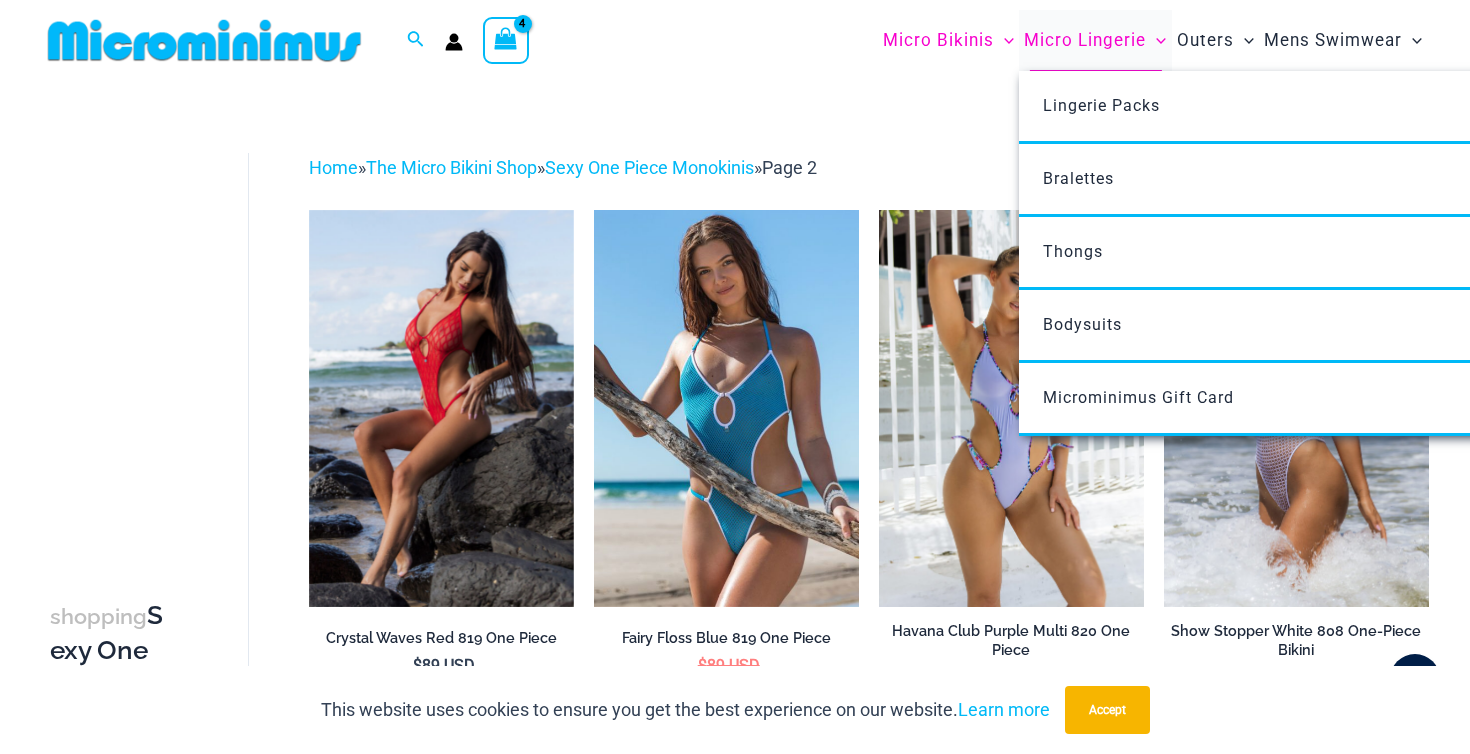 click on "Micro Lingerie" at bounding box center [1085, 40] 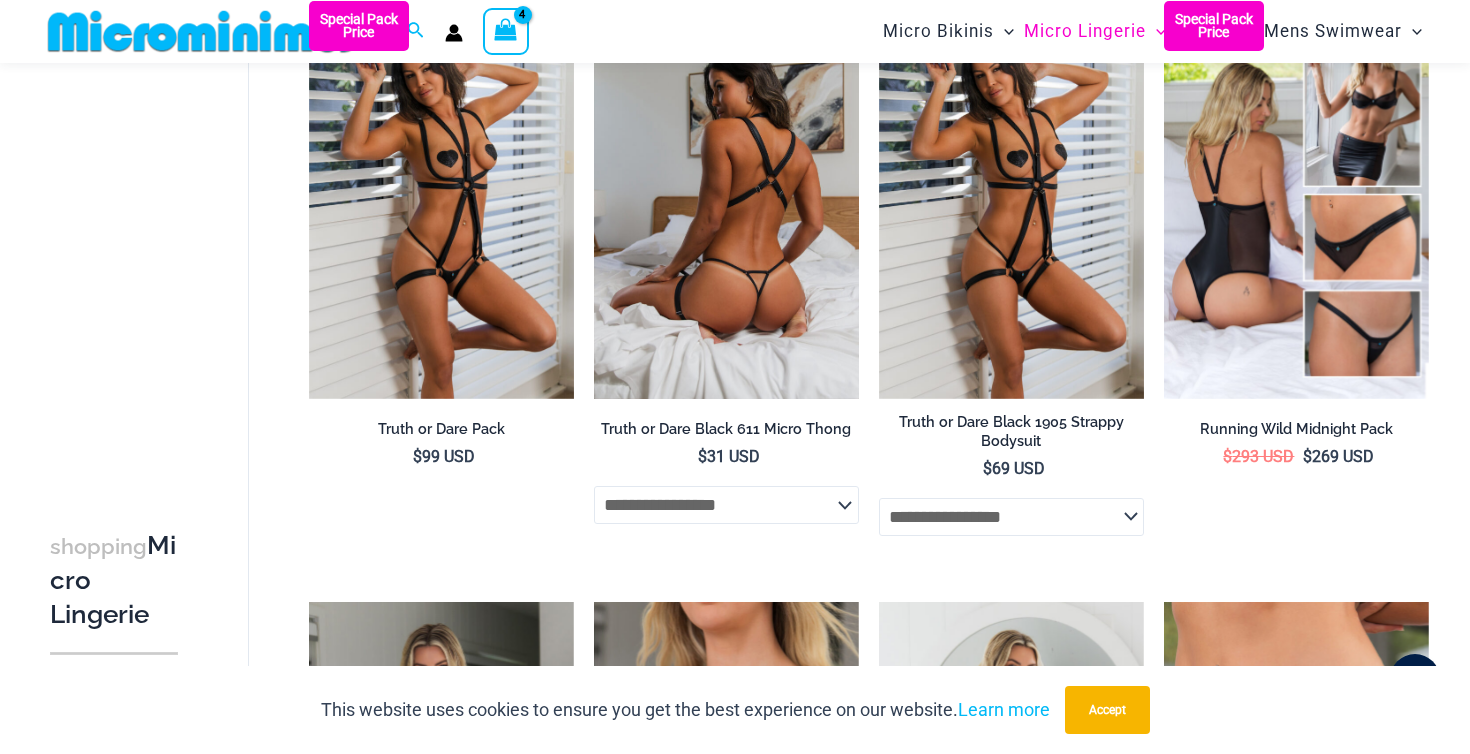 scroll, scrollTop: 357, scrollLeft: 0, axis: vertical 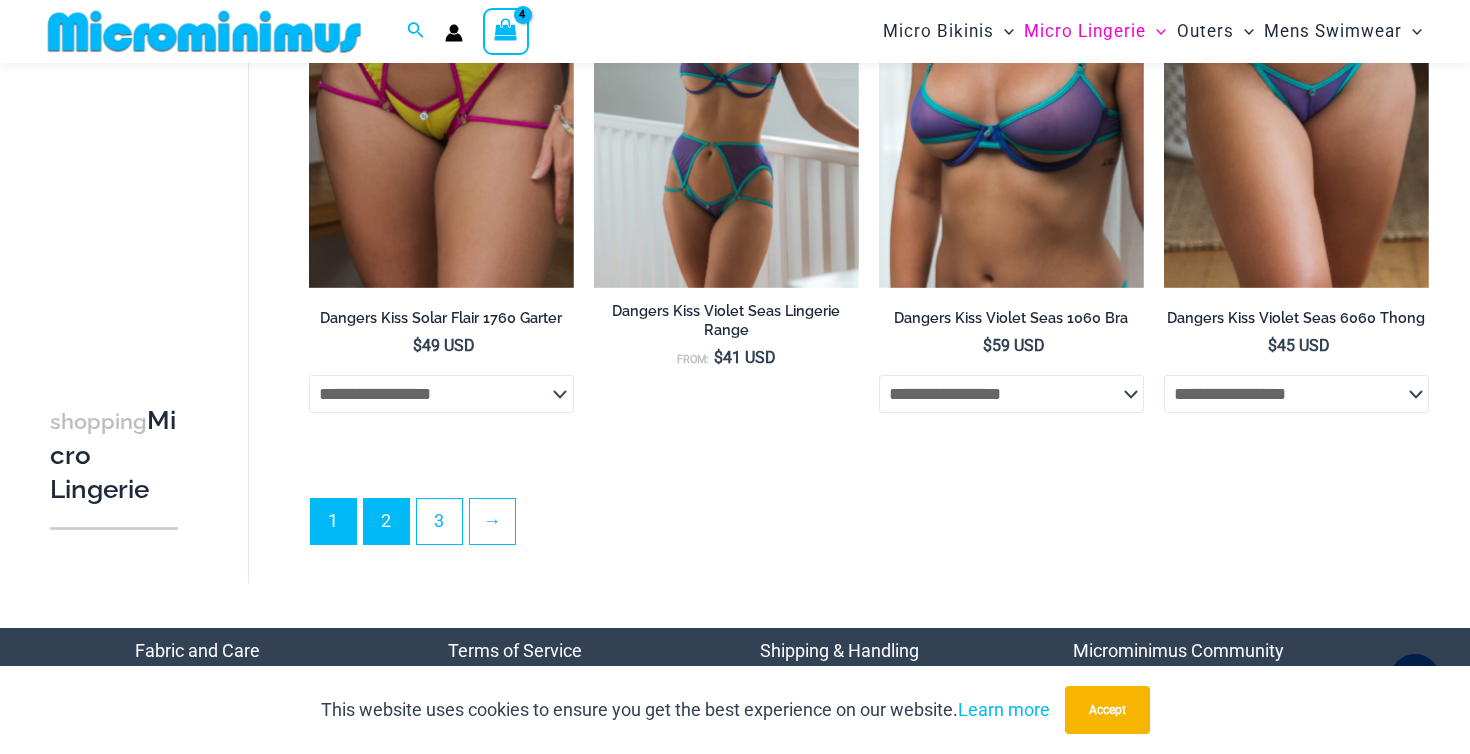click on "2" at bounding box center (386, 521) 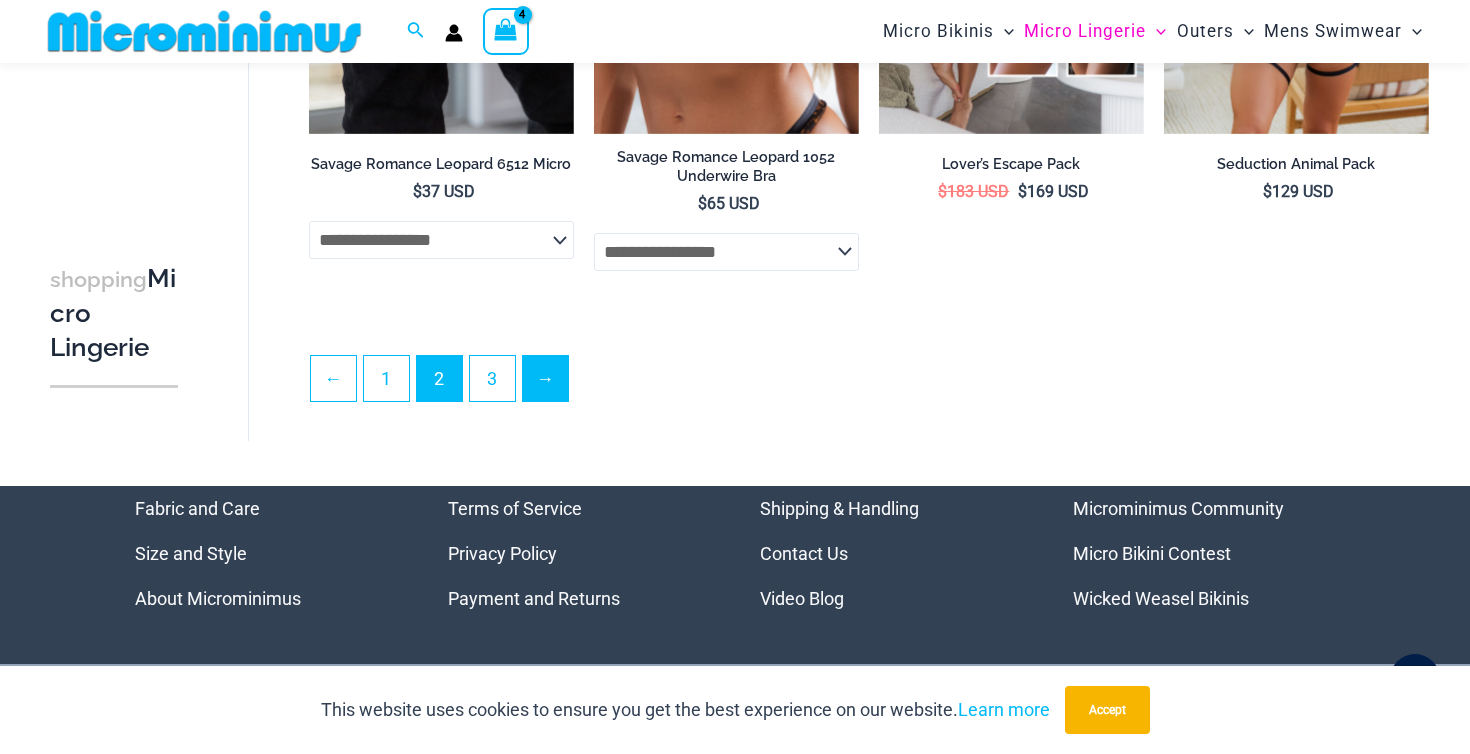 scroll, scrollTop: 4705, scrollLeft: 0, axis: vertical 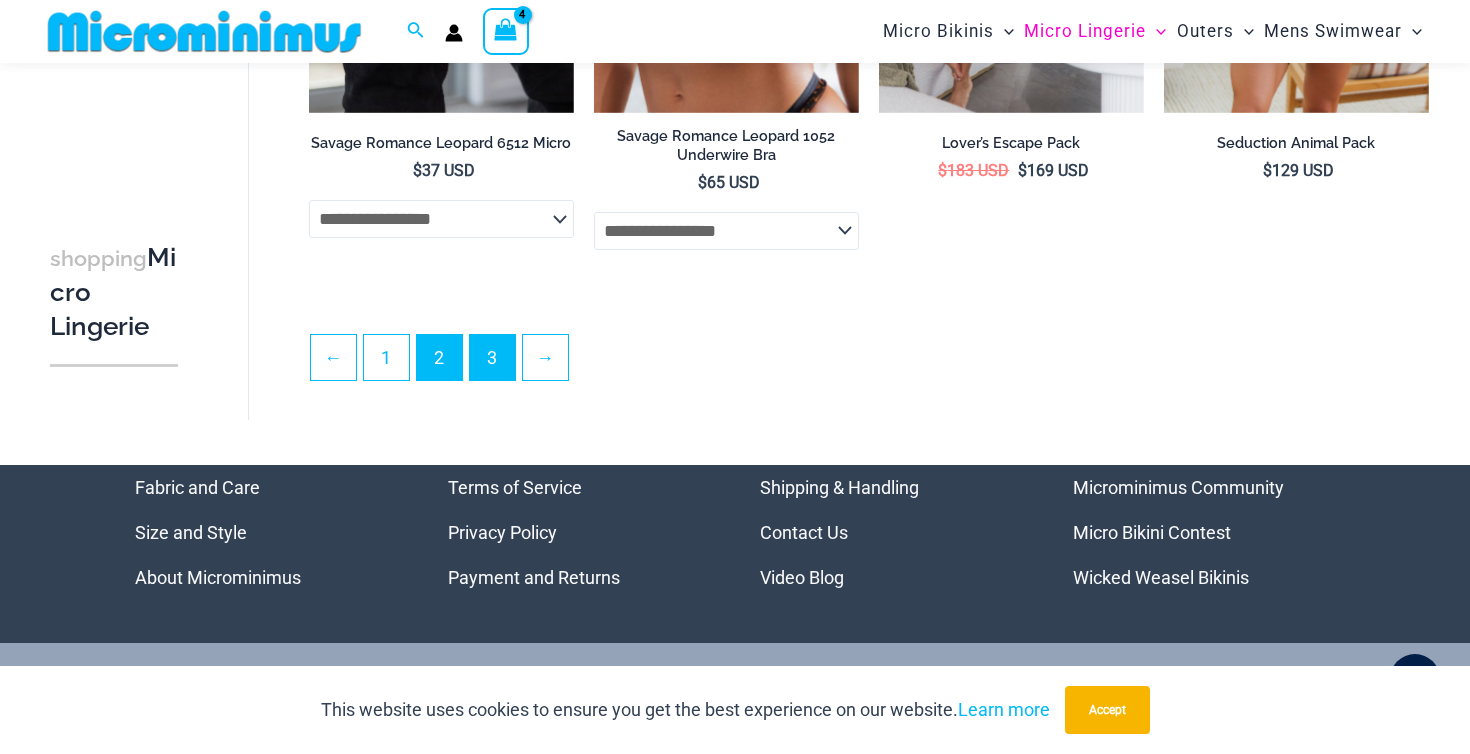 click on "3" at bounding box center (492, 357) 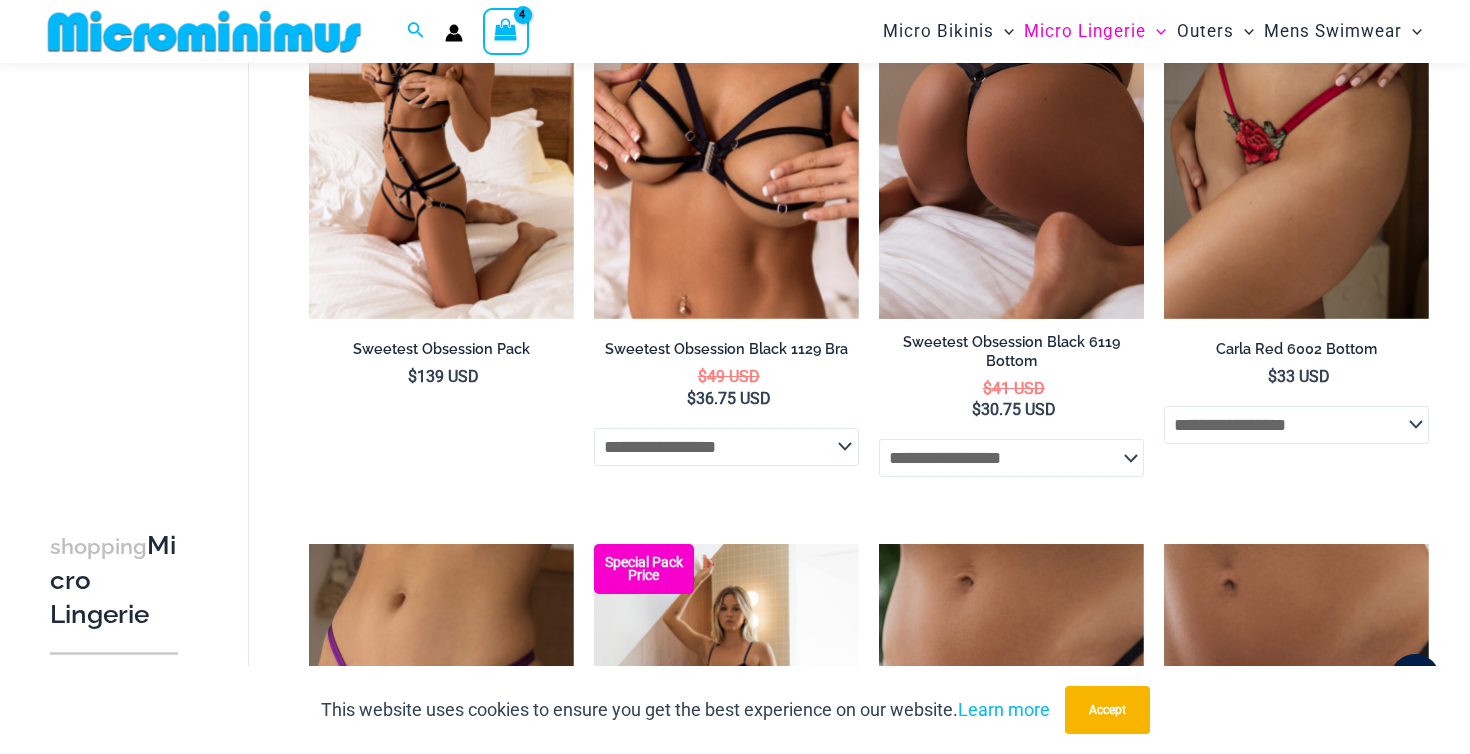 scroll, scrollTop: 897, scrollLeft: 0, axis: vertical 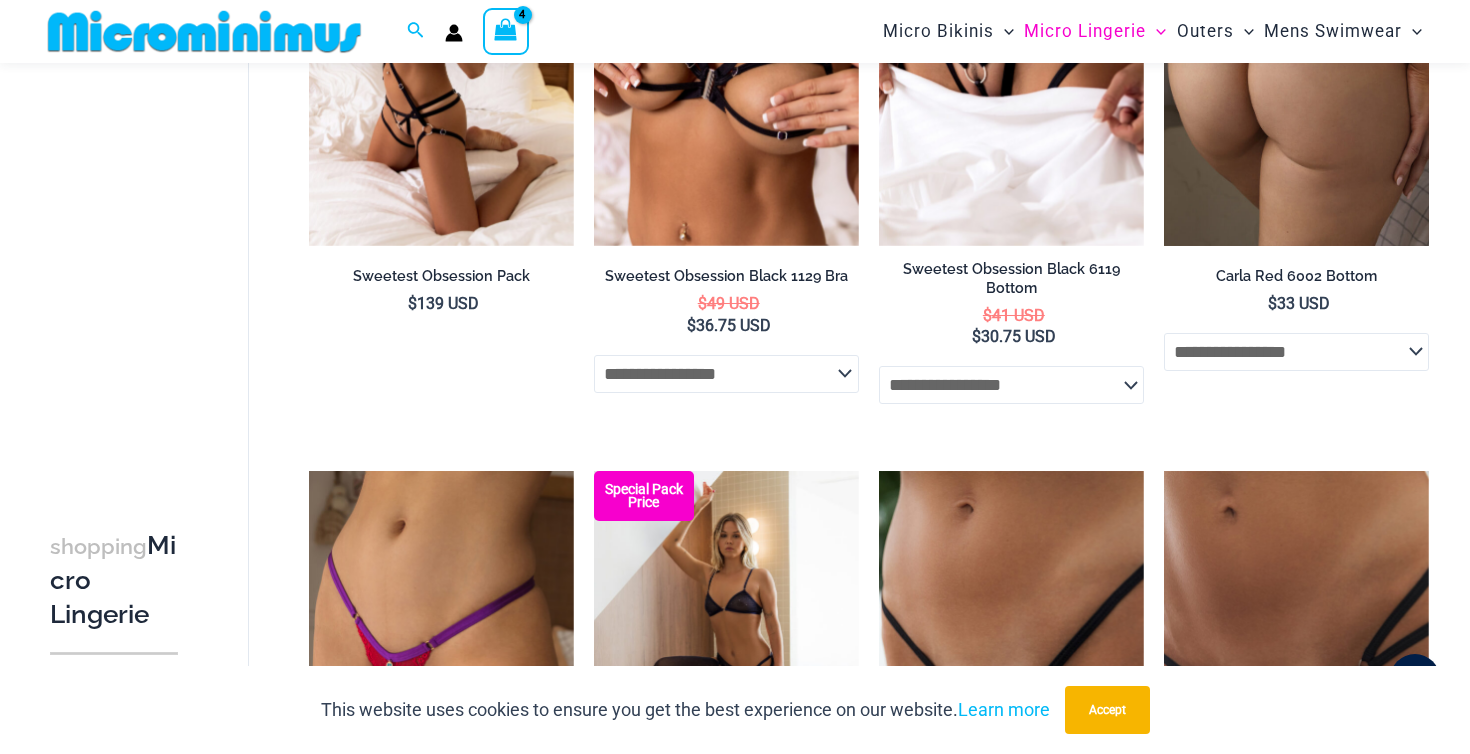 select on "******" 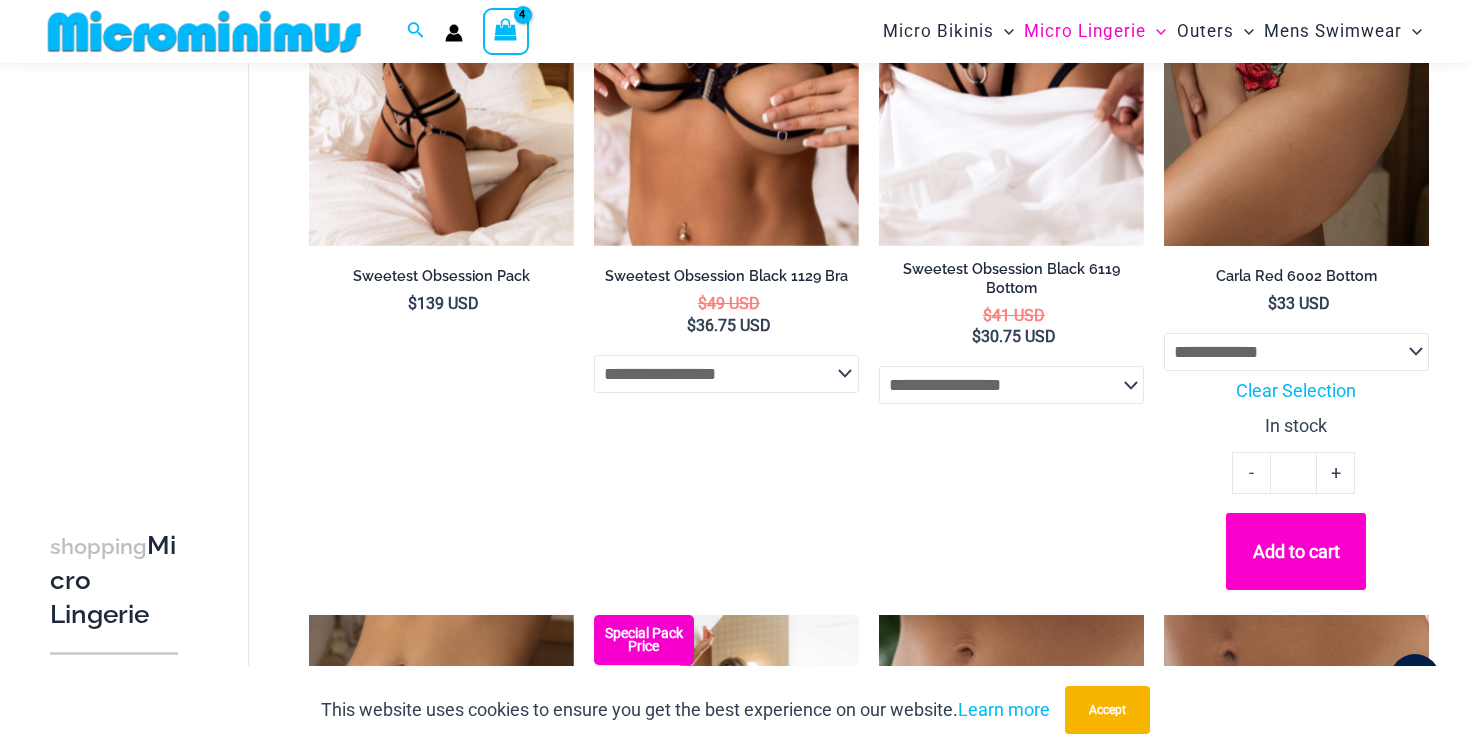 click on "Add to cart" 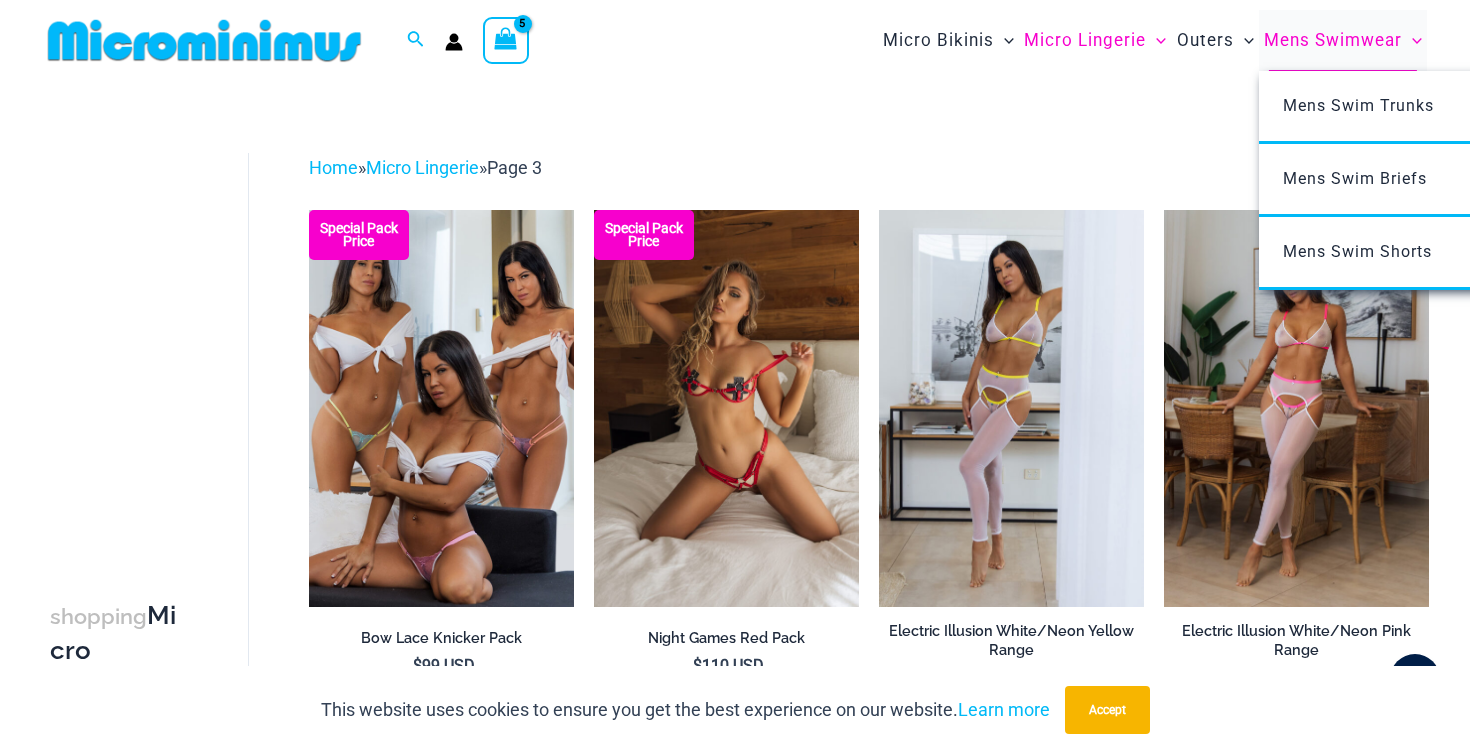 scroll, scrollTop: 0, scrollLeft: 0, axis: both 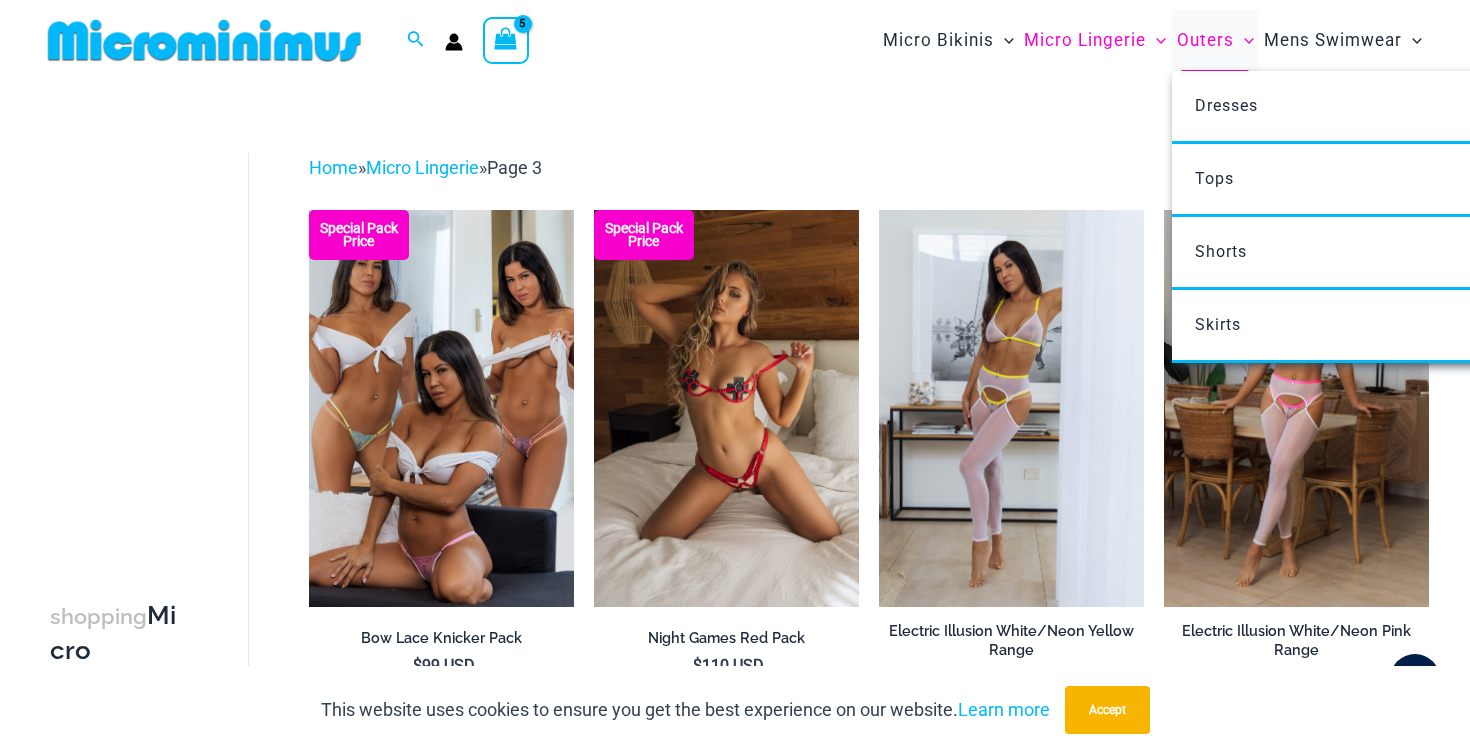 click on "Outers" at bounding box center [1205, 40] 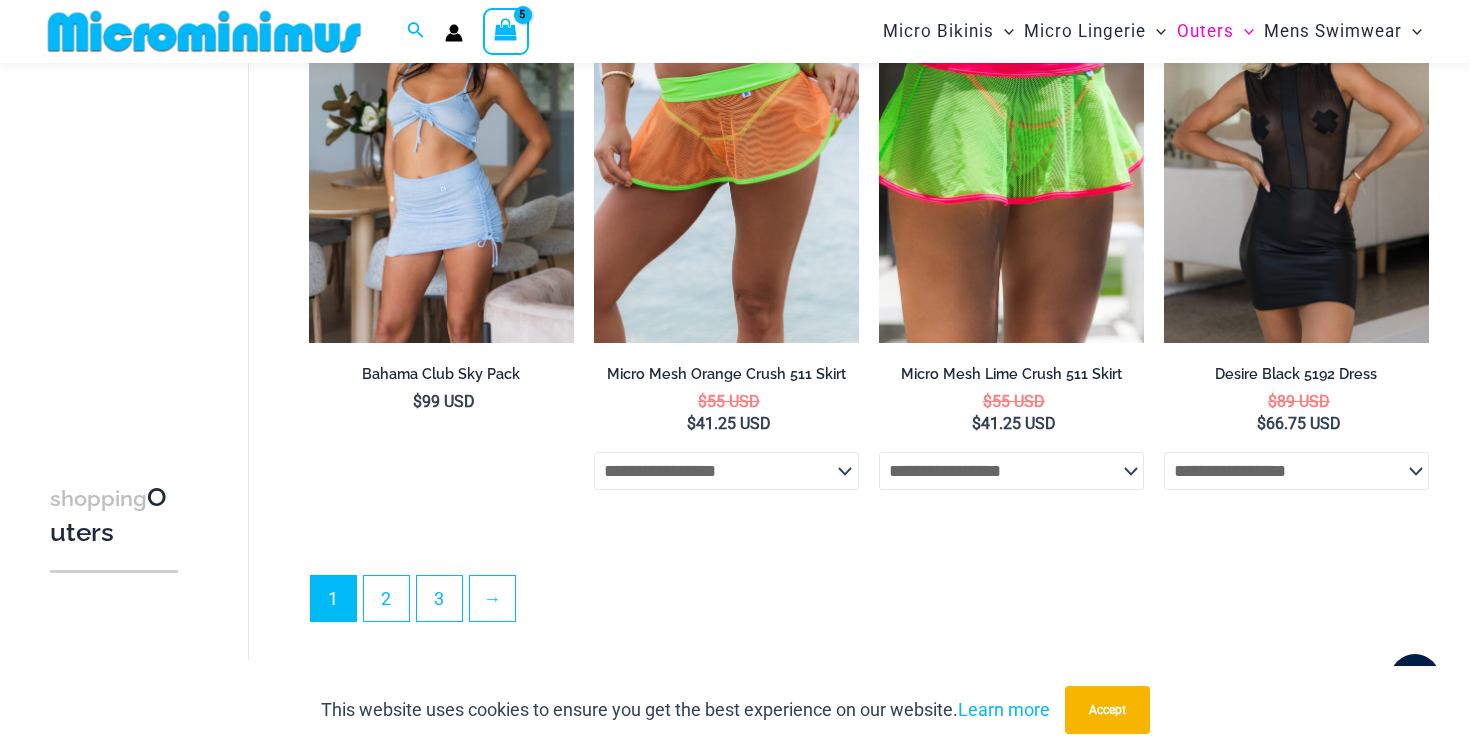 scroll, scrollTop: 4501, scrollLeft: 0, axis: vertical 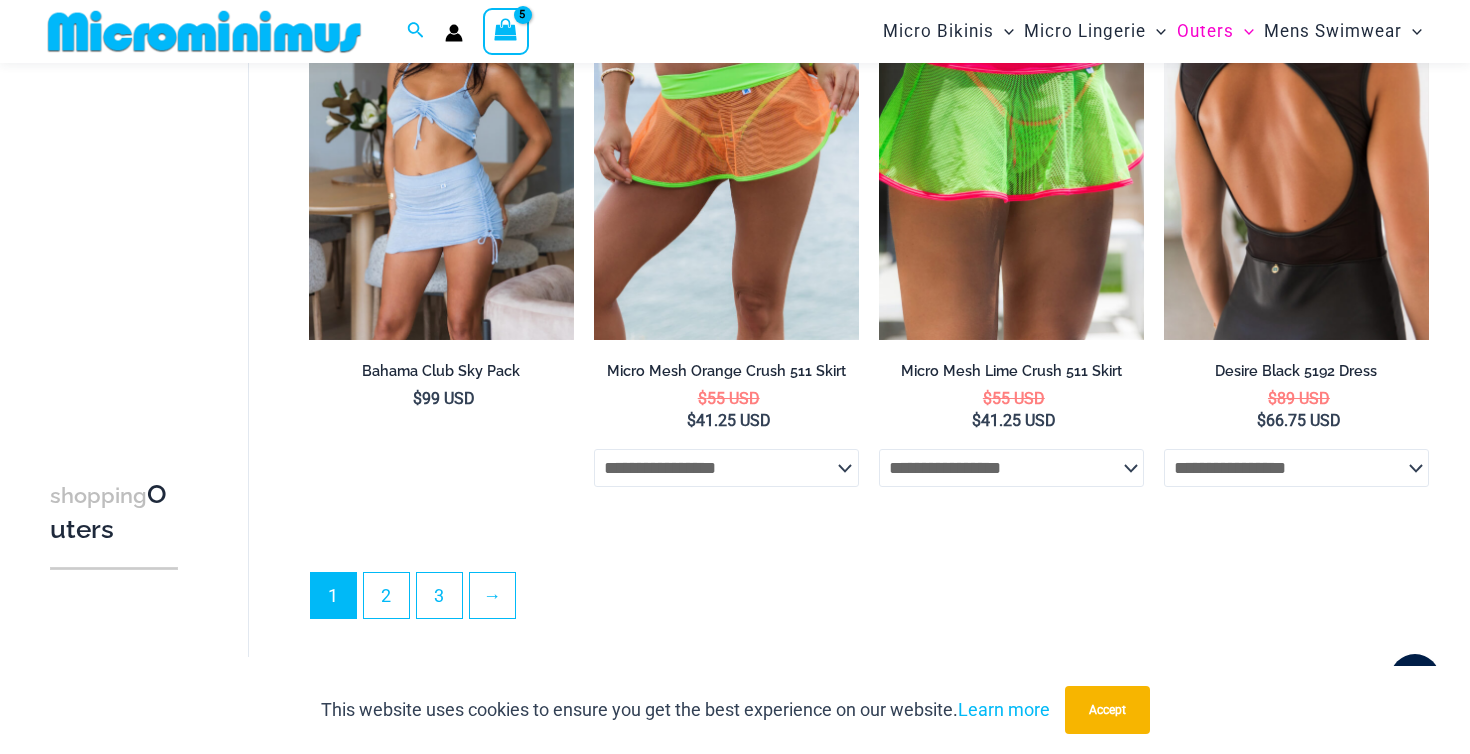 select on "*****" 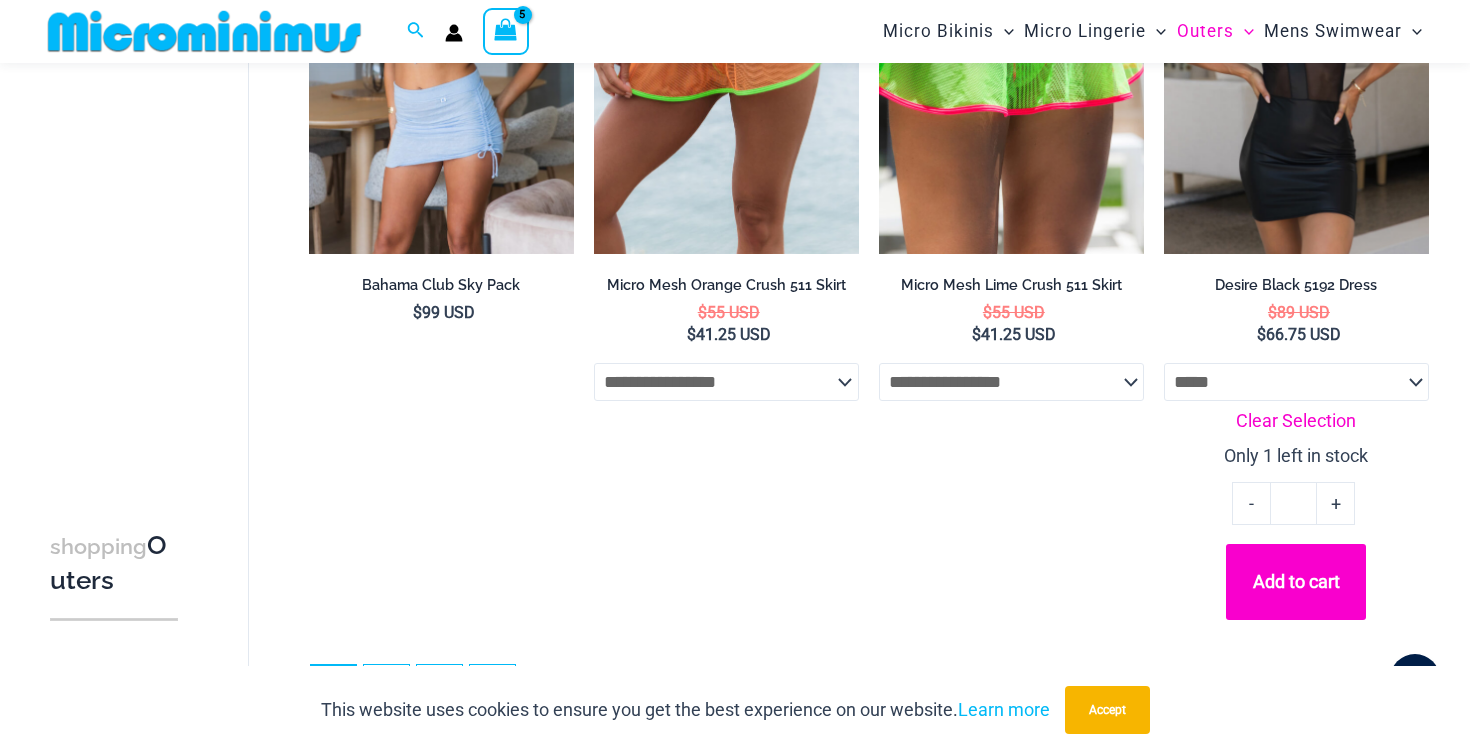 scroll, scrollTop: 4632, scrollLeft: 0, axis: vertical 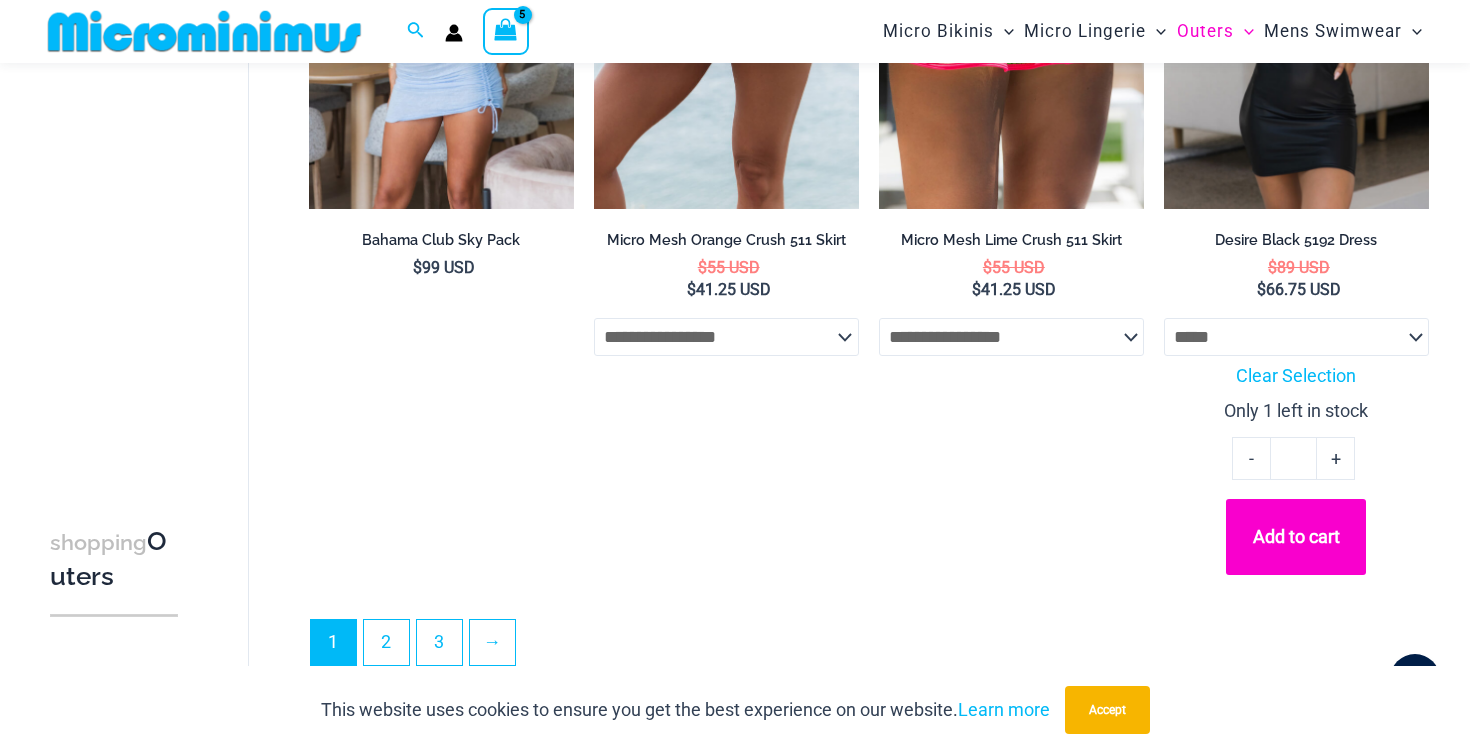 click on "Add to cart" 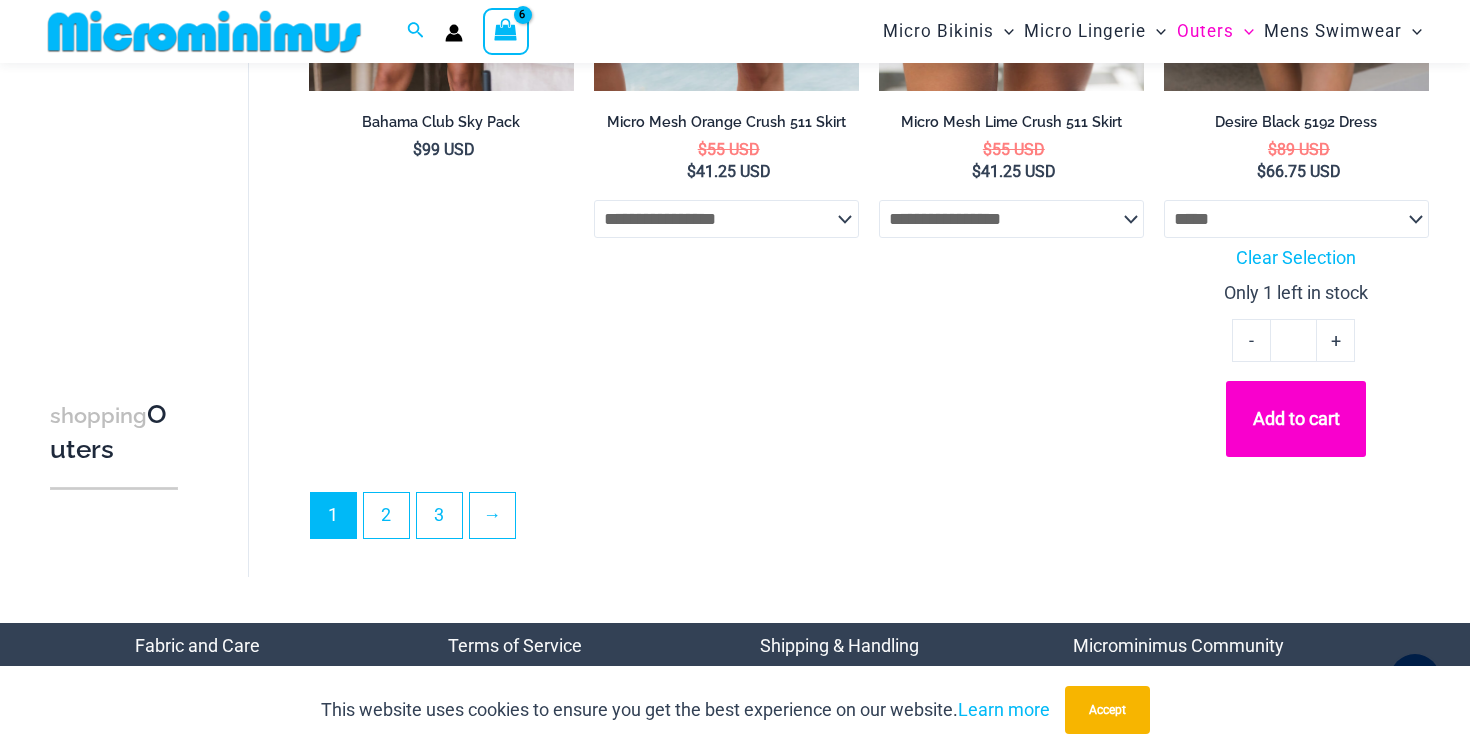 scroll, scrollTop: 4754, scrollLeft: 0, axis: vertical 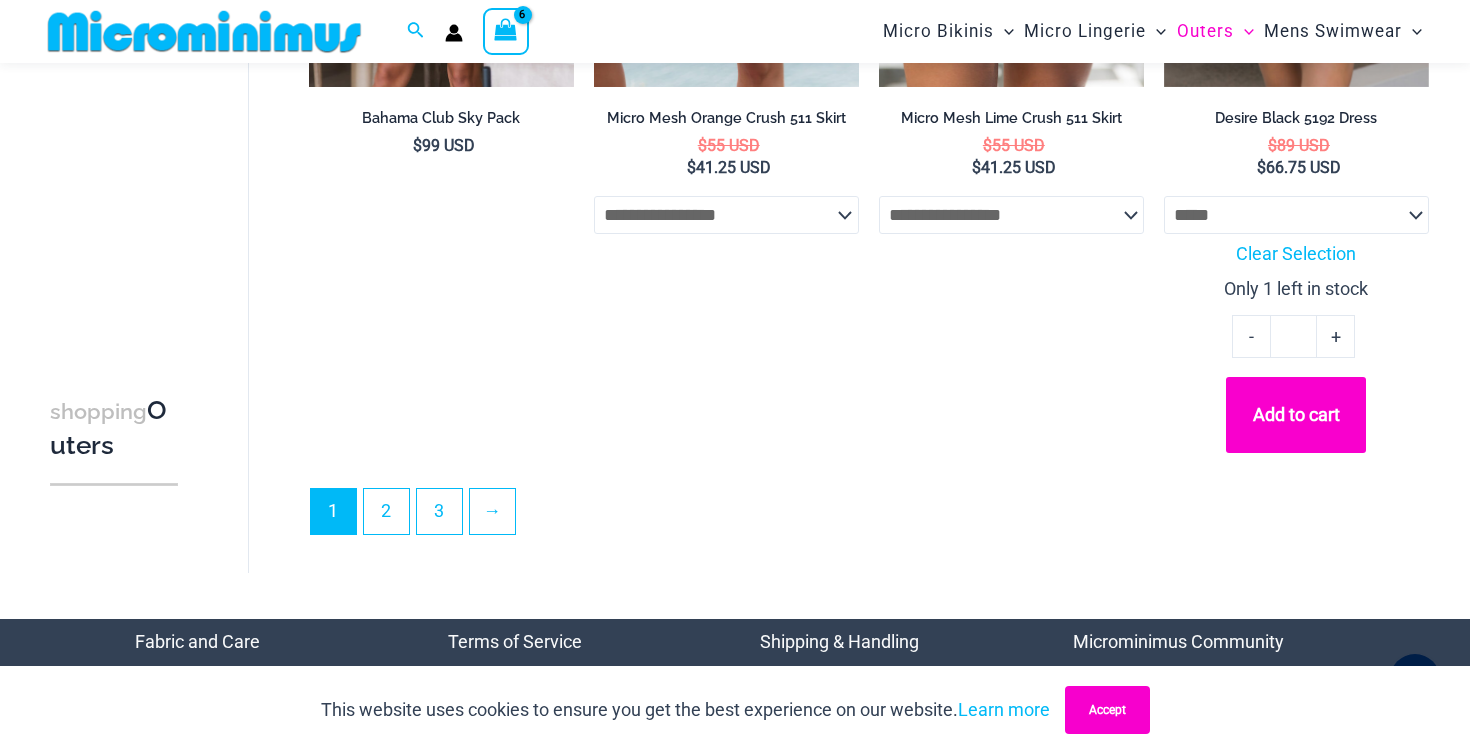click on "Accept" at bounding box center [1107, 710] 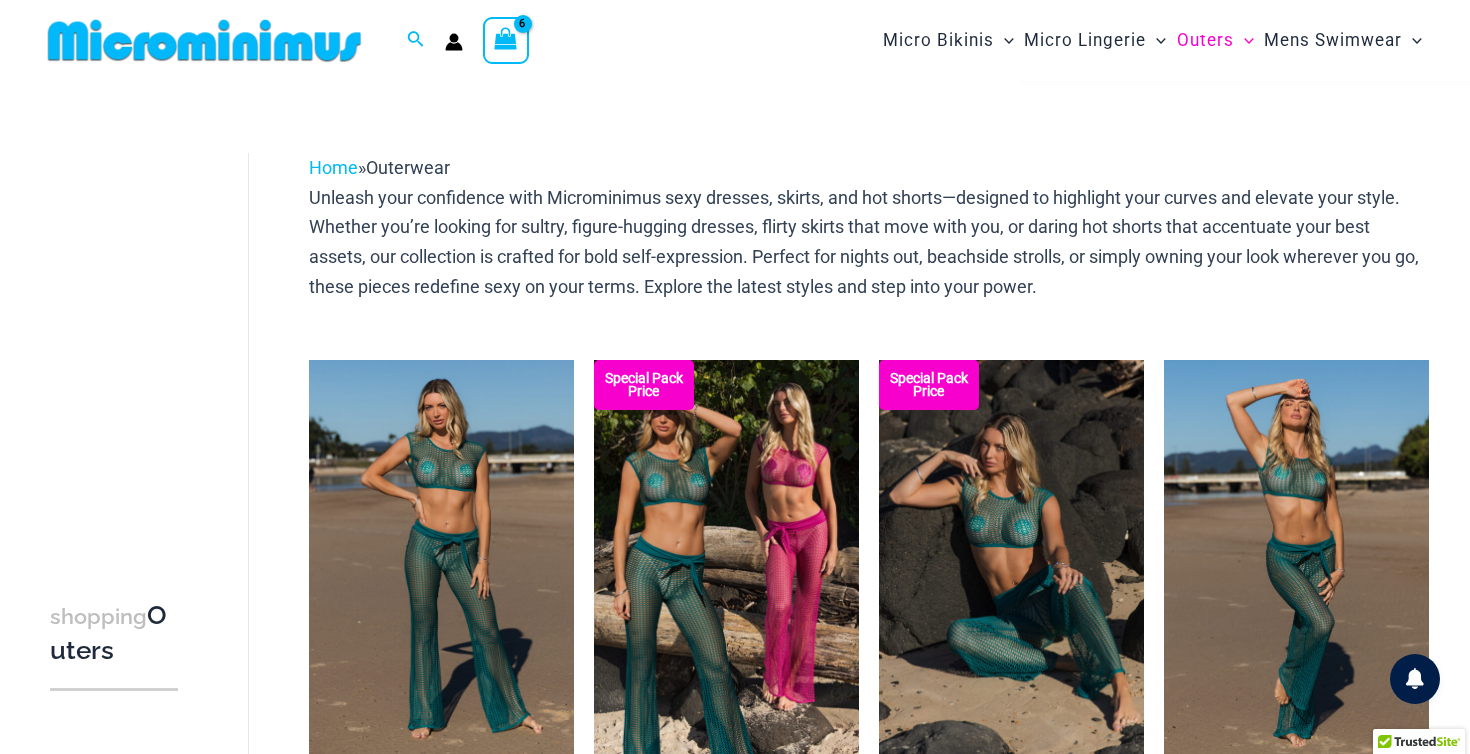 scroll, scrollTop: 0, scrollLeft: 0, axis: both 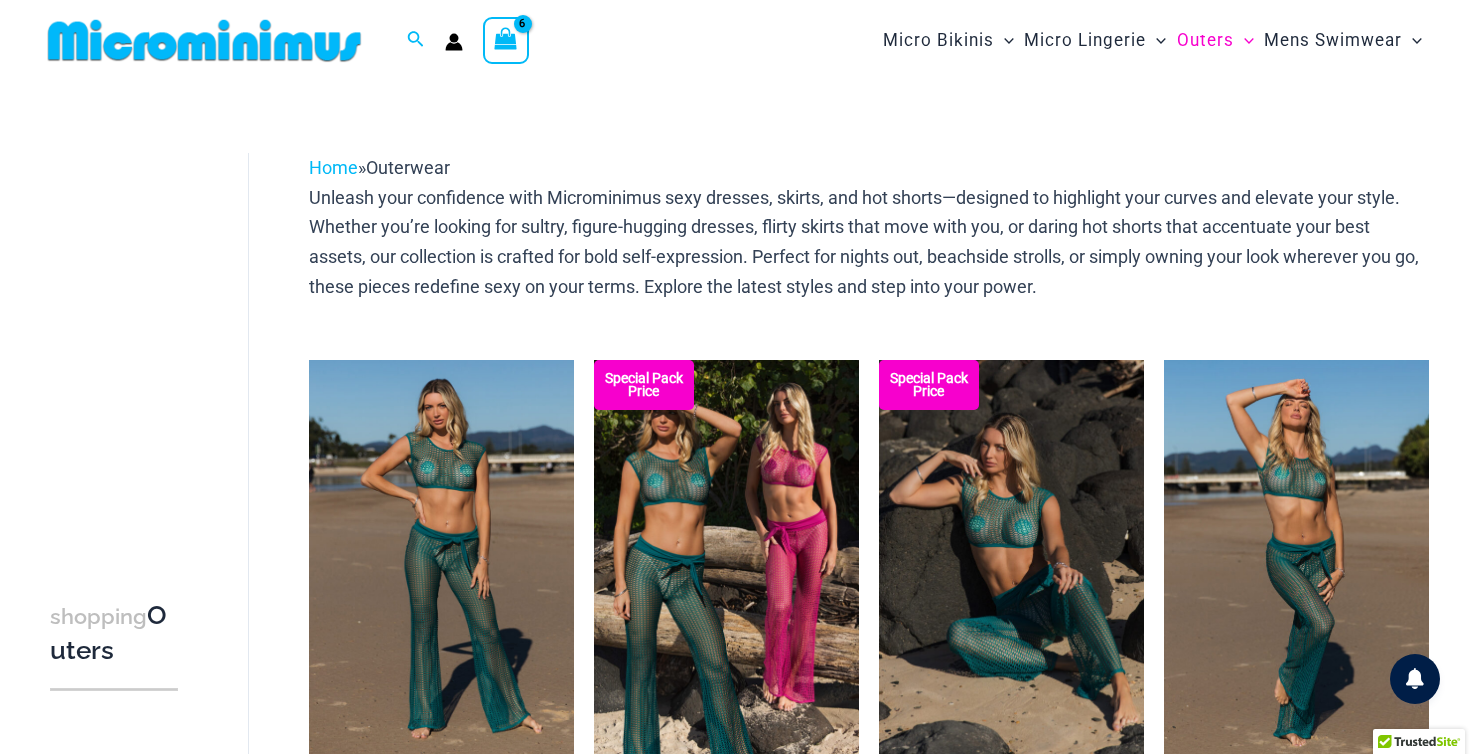 click at bounding box center [505, 39] 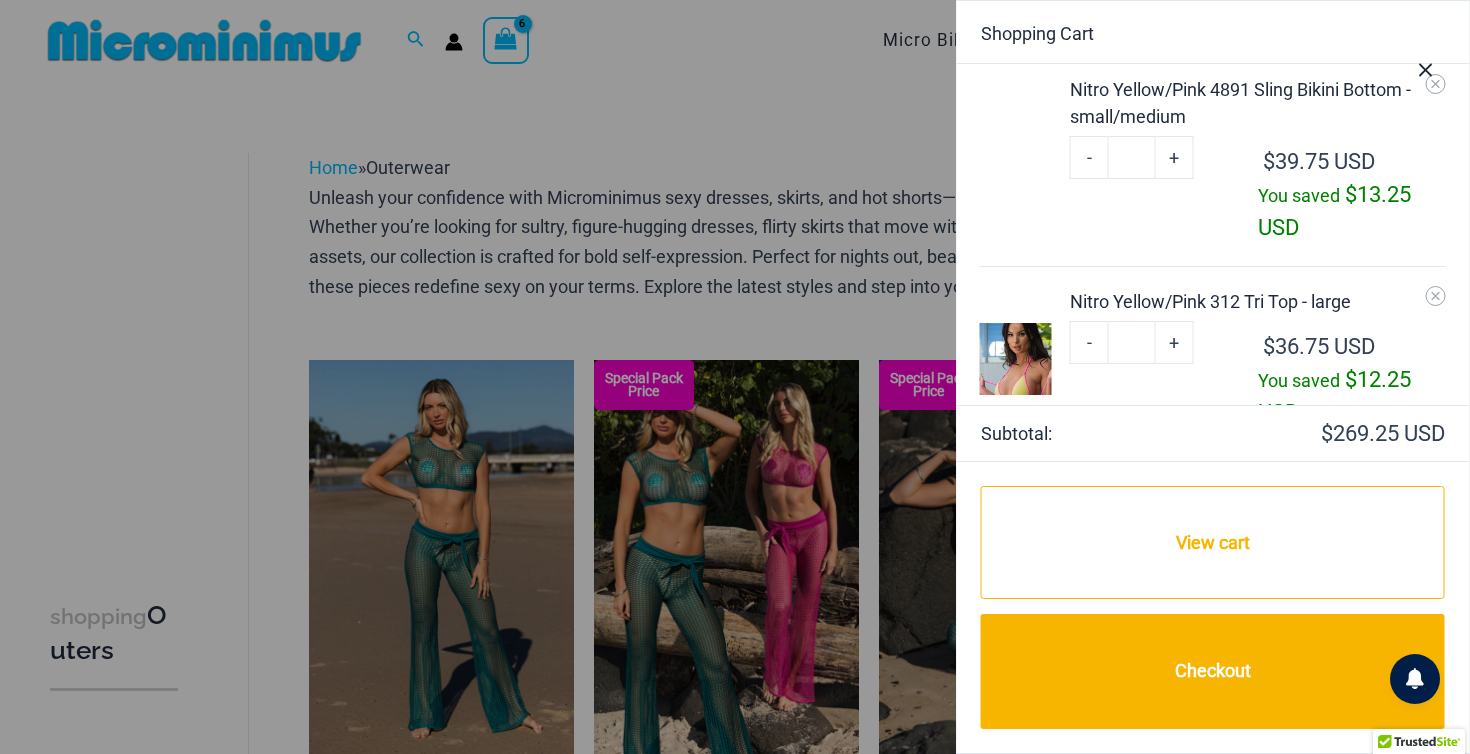 scroll, scrollTop: 221, scrollLeft: 0, axis: vertical 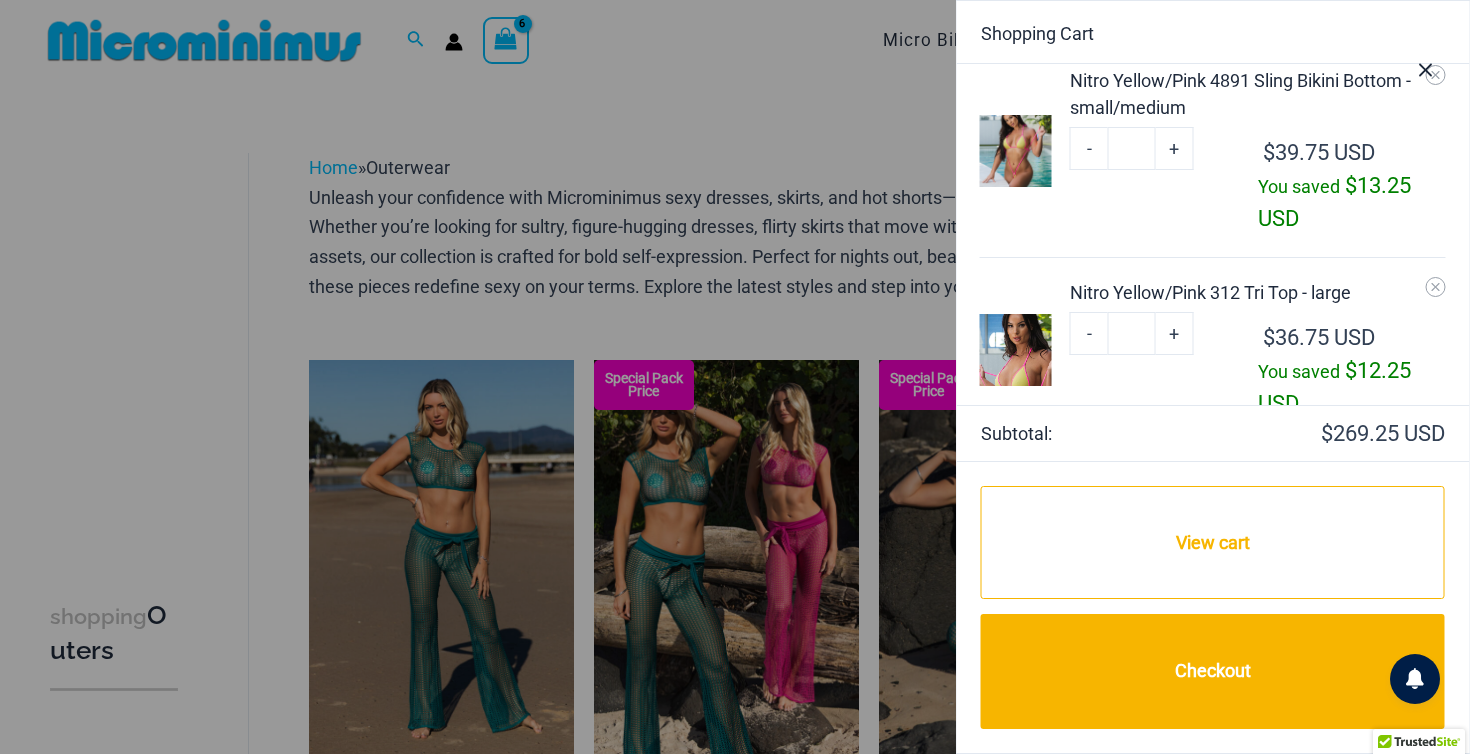 click at bounding box center [1016, 151] 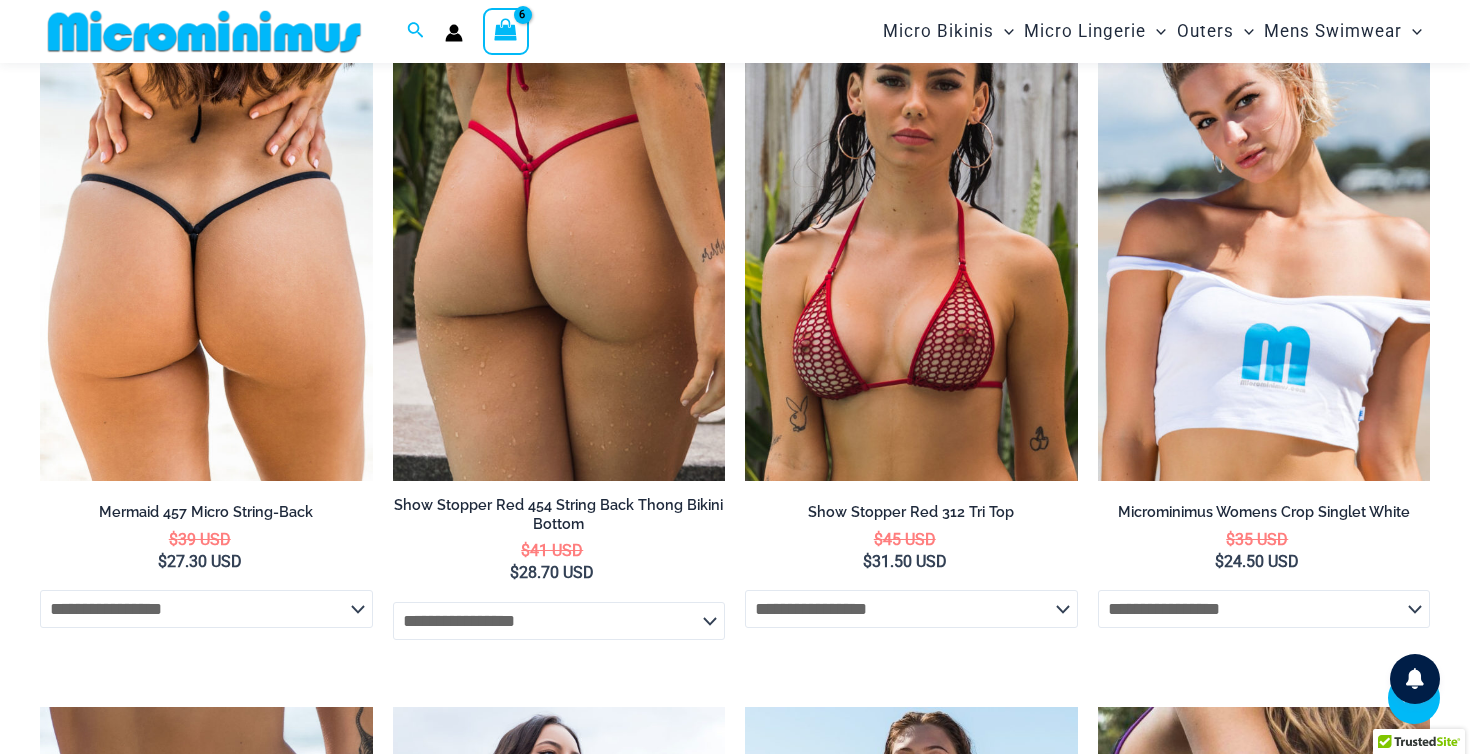 scroll, scrollTop: 1720, scrollLeft: 0, axis: vertical 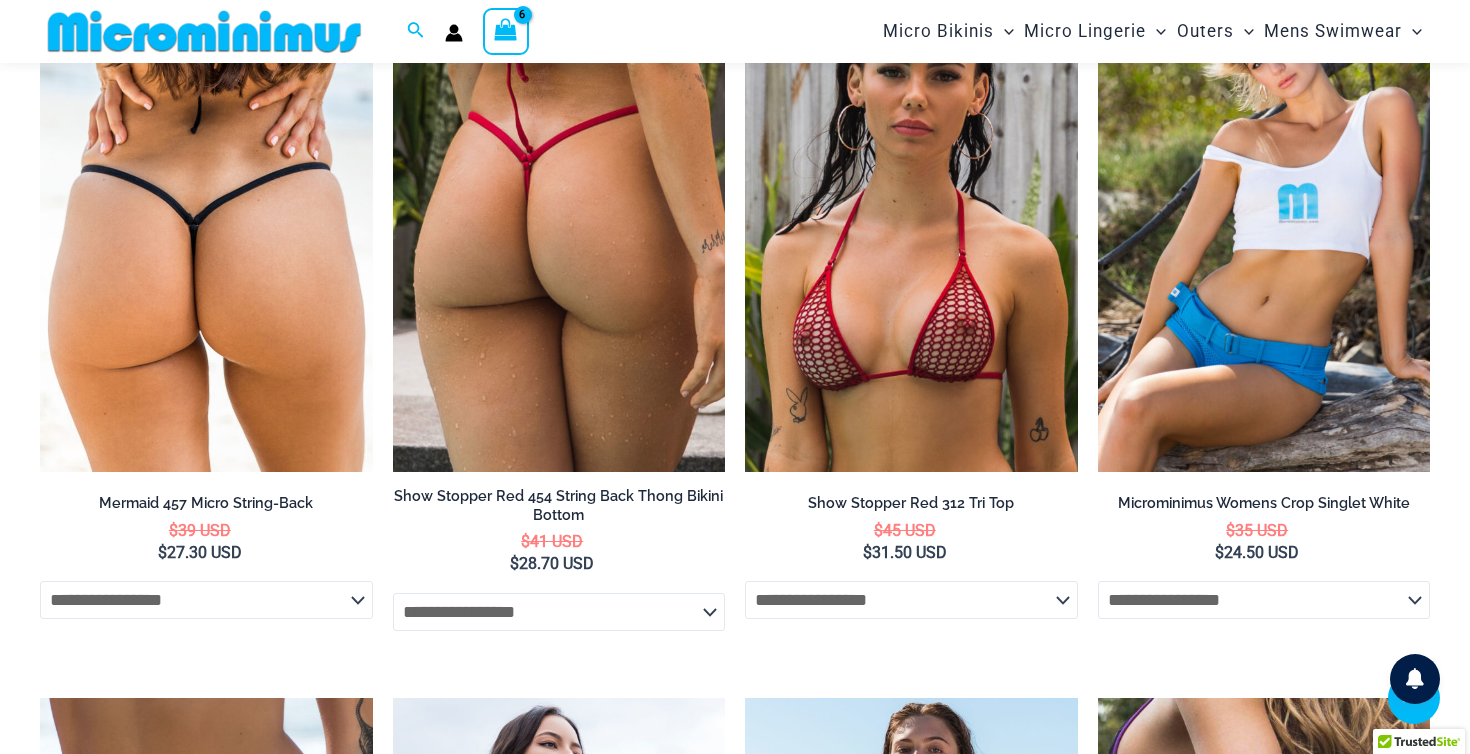 select on "*****" 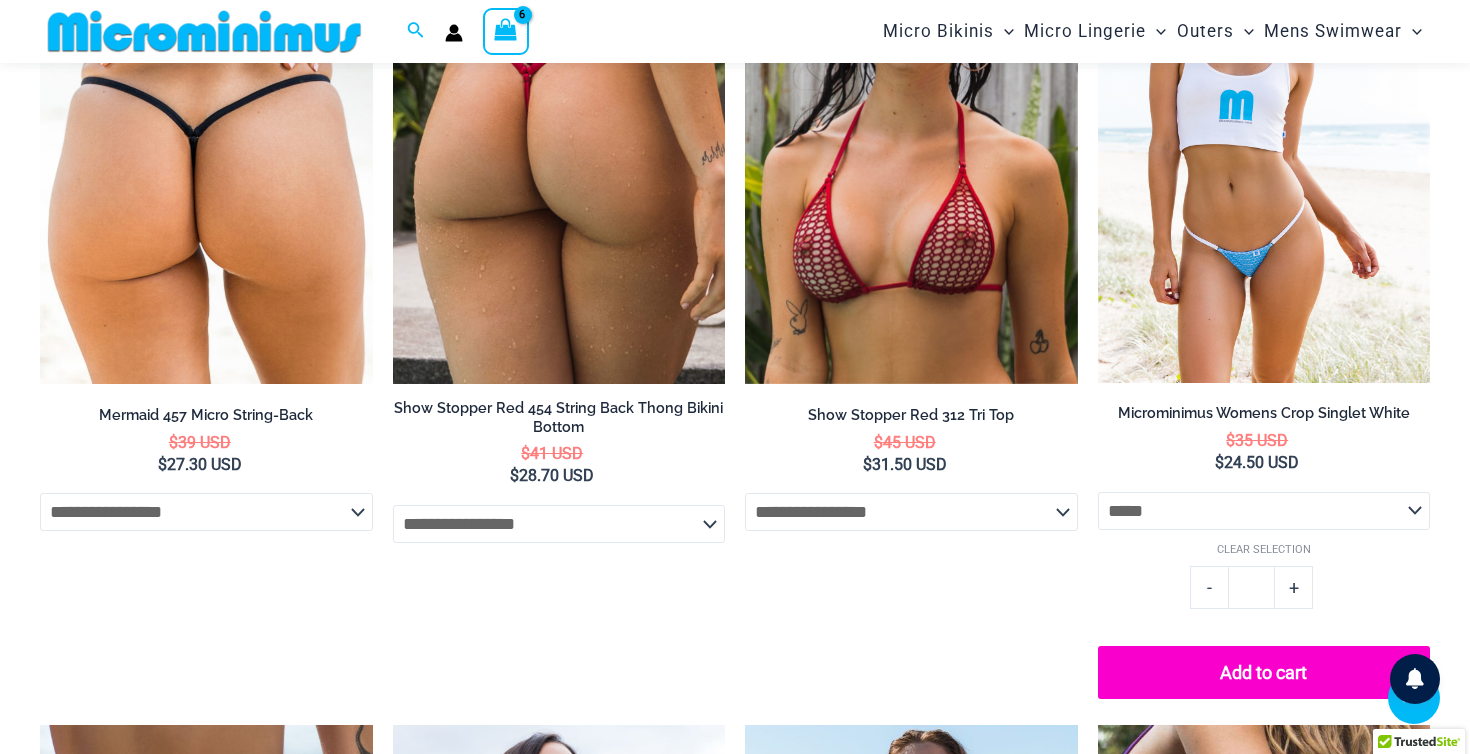 scroll, scrollTop: 1832, scrollLeft: 0, axis: vertical 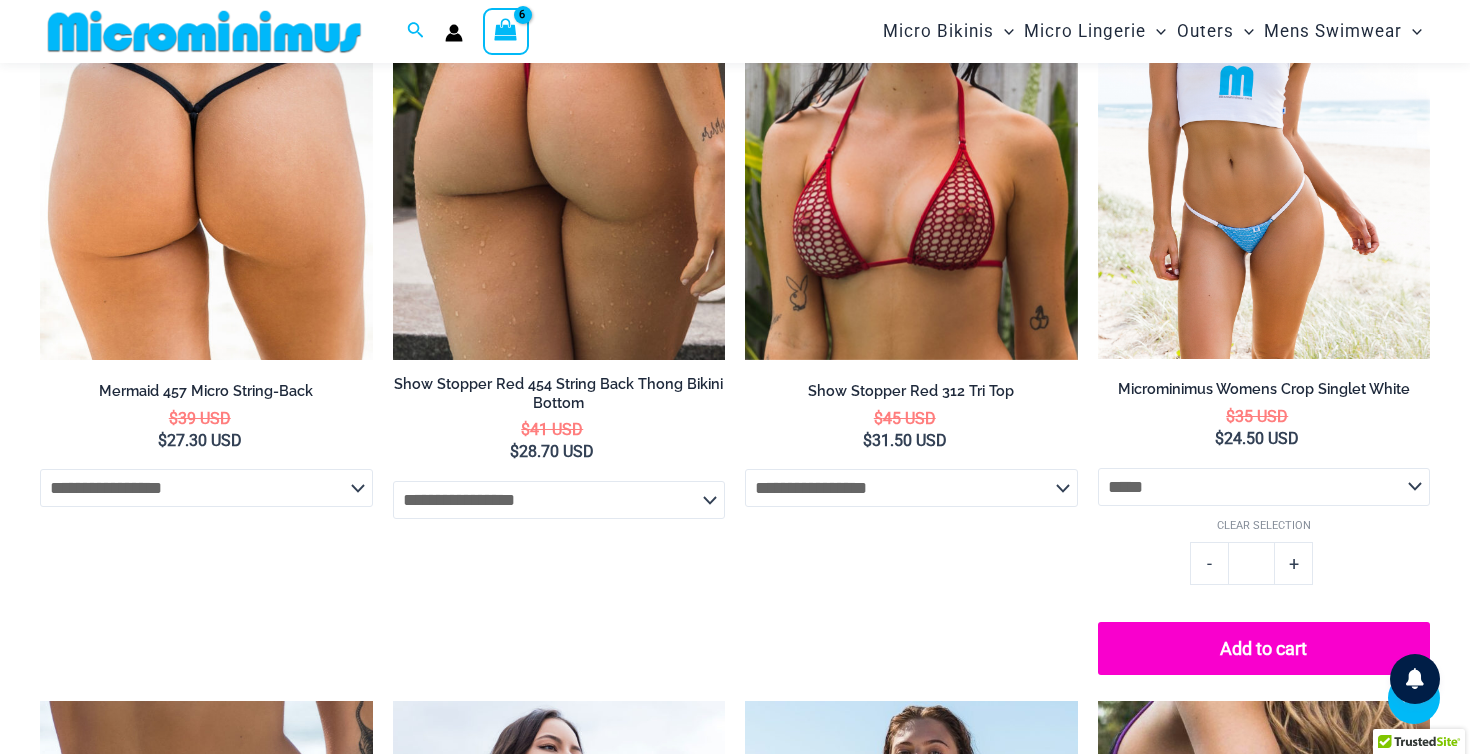 click on "Add to cart" 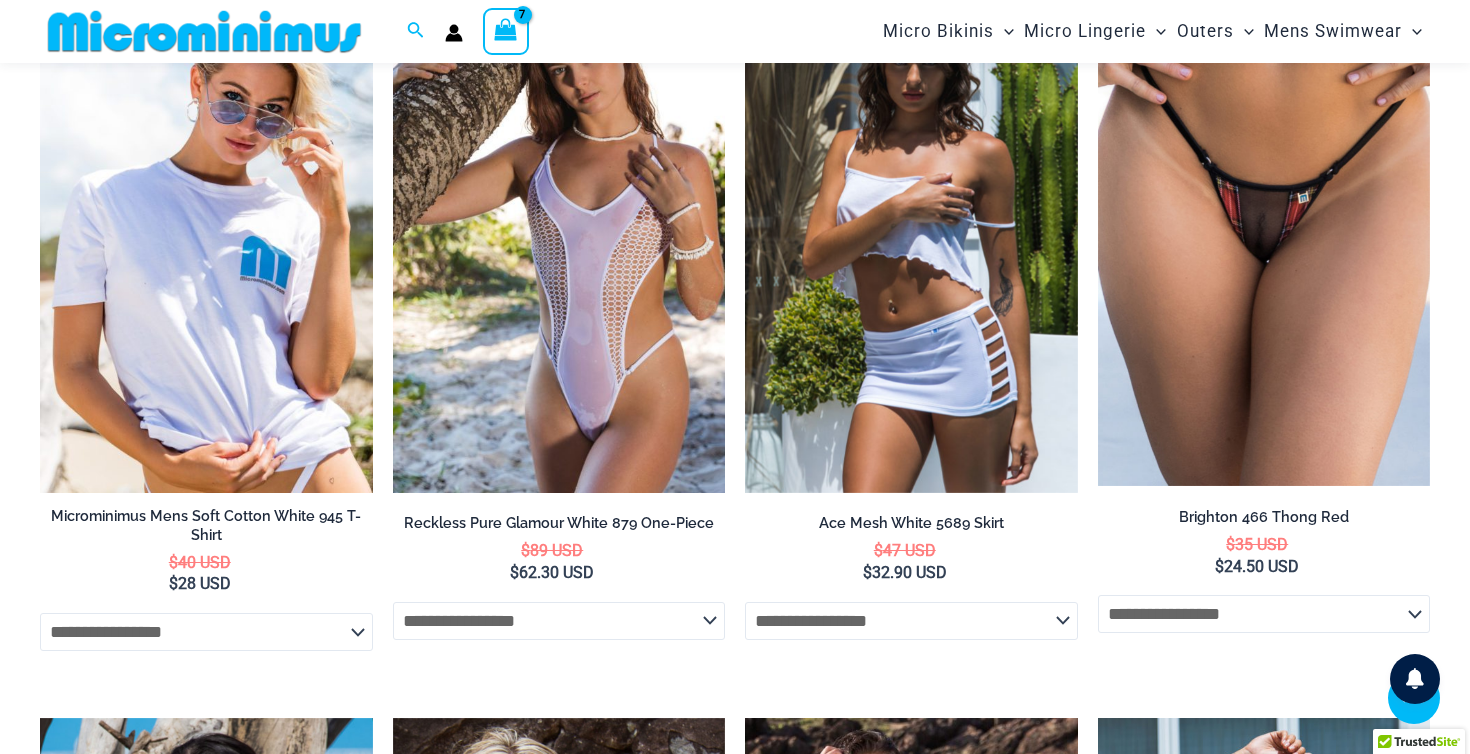 scroll, scrollTop: 3329, scrollLeft: 0, axis: vertical 